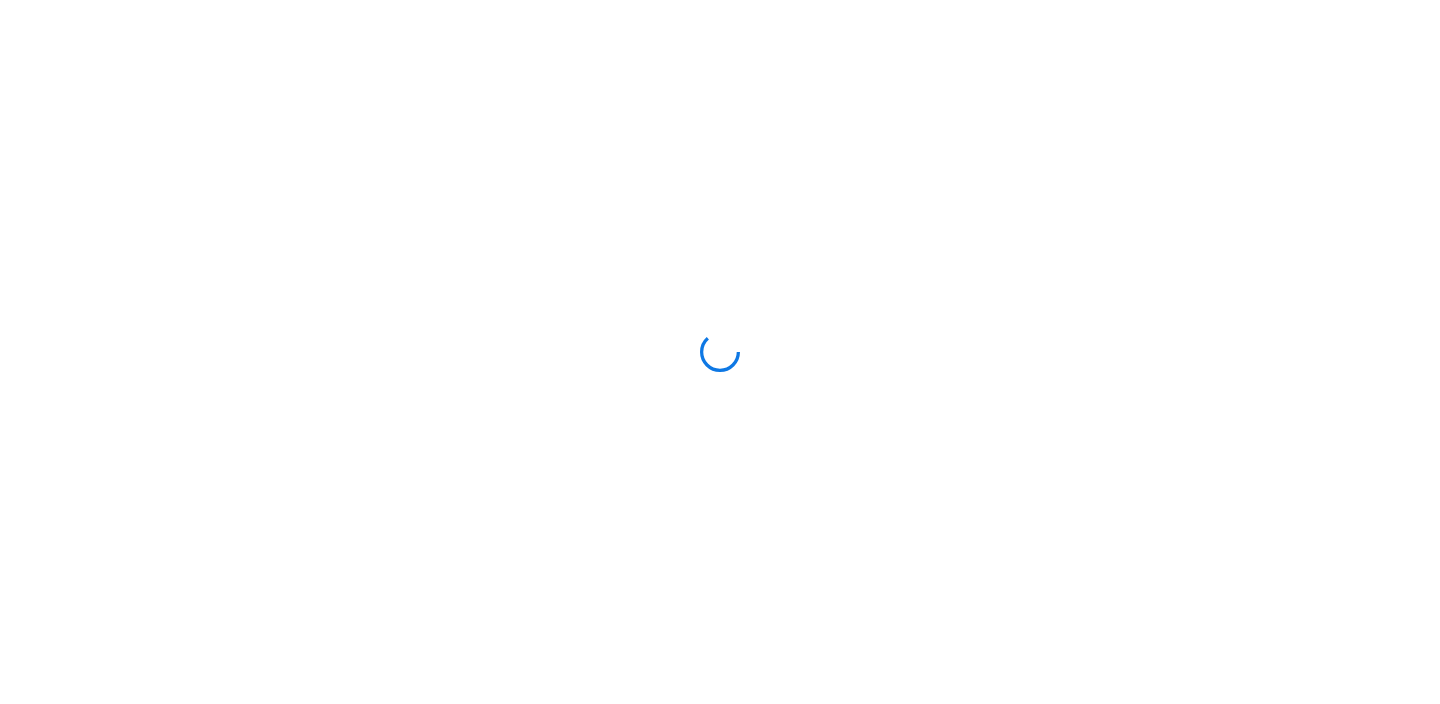 scroll, scrollTop: 0, scrollLeft: 0, axis: both 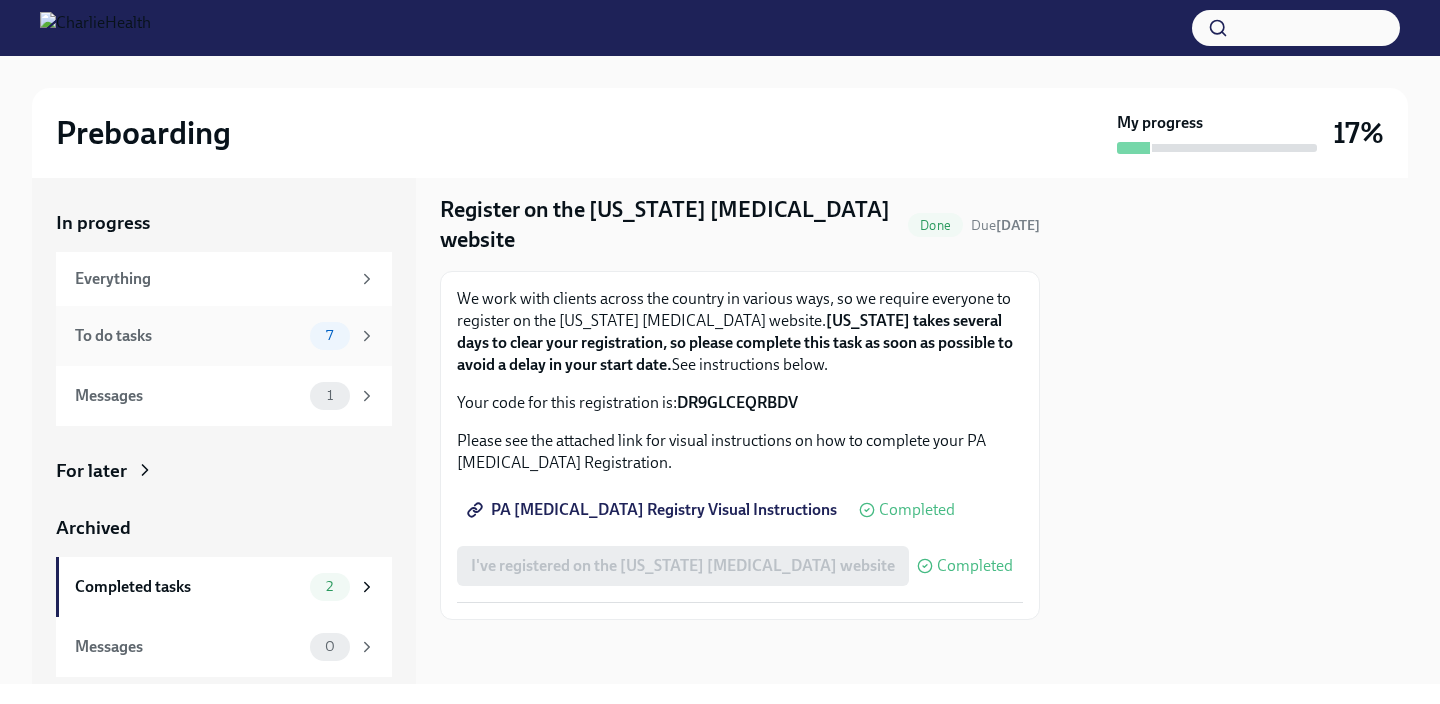 click on "To do tasks 7" at bounding box center (224, 336) 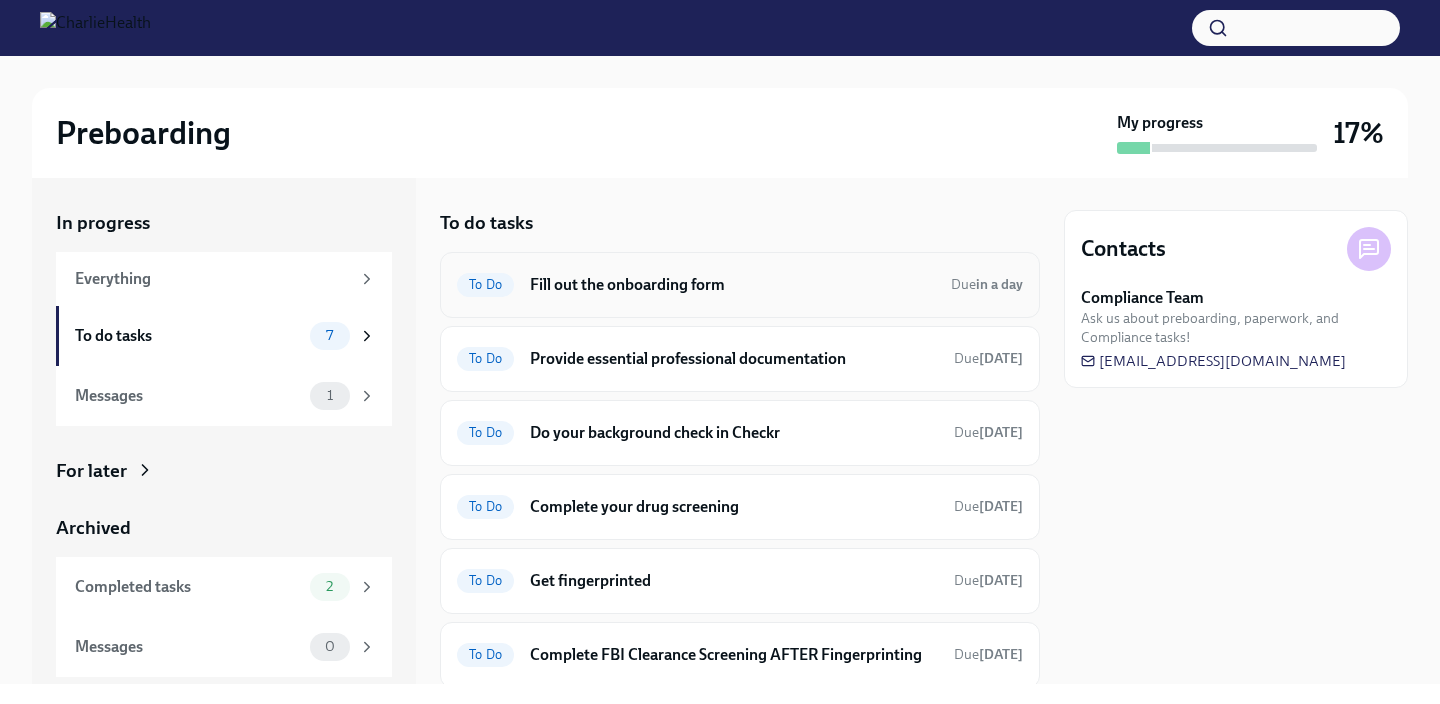 click on "Fill out the onboarding form" at bounding box center [732, 285] 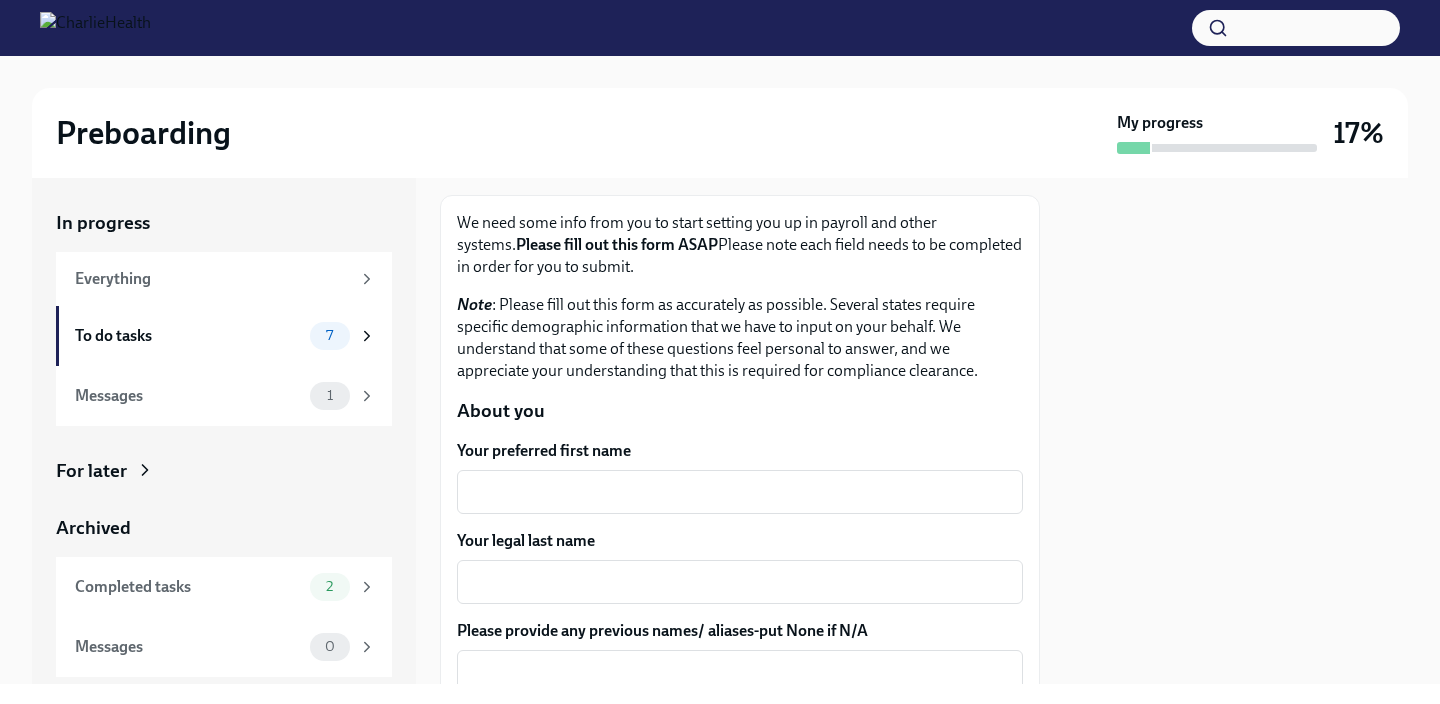 scroll, scrollTop: 133, scrollLeft: 0, axis: vertical 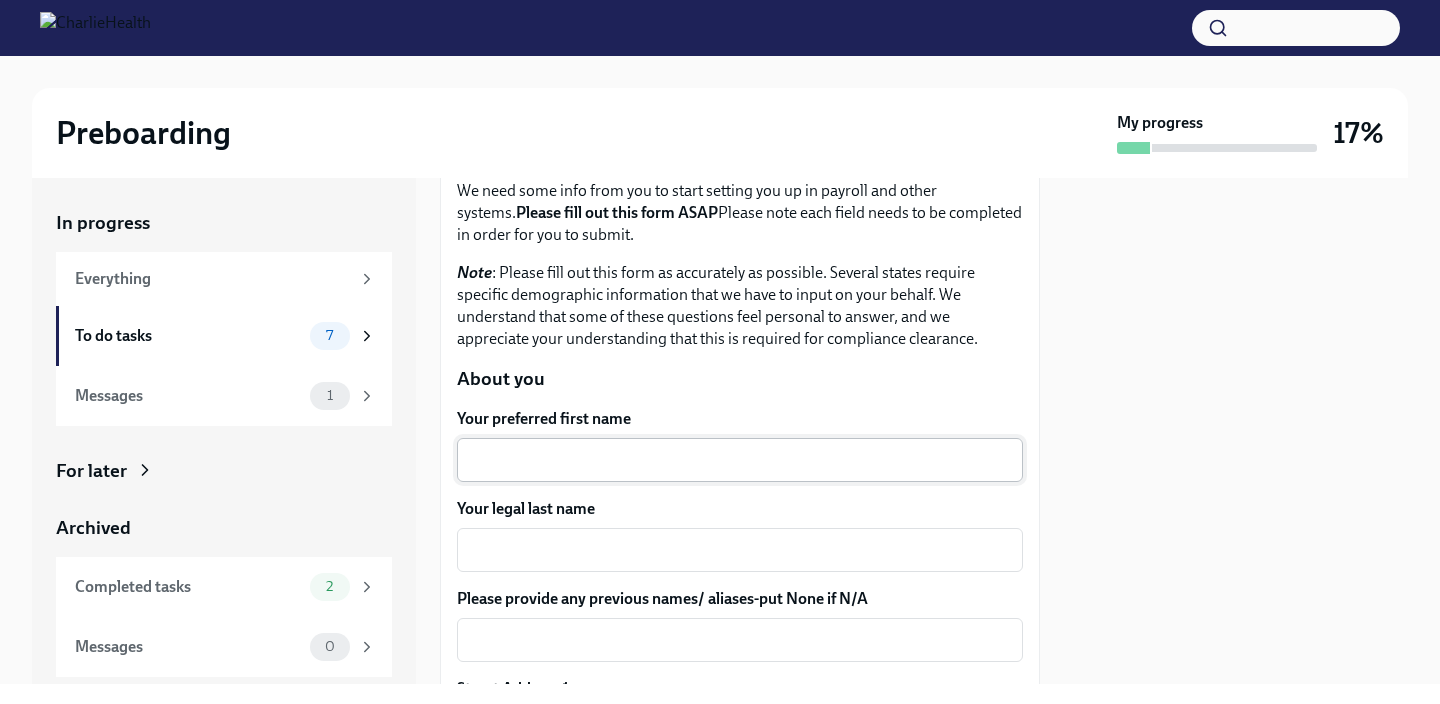 click on "Your preferred first name" at bounding box center [740, 460] 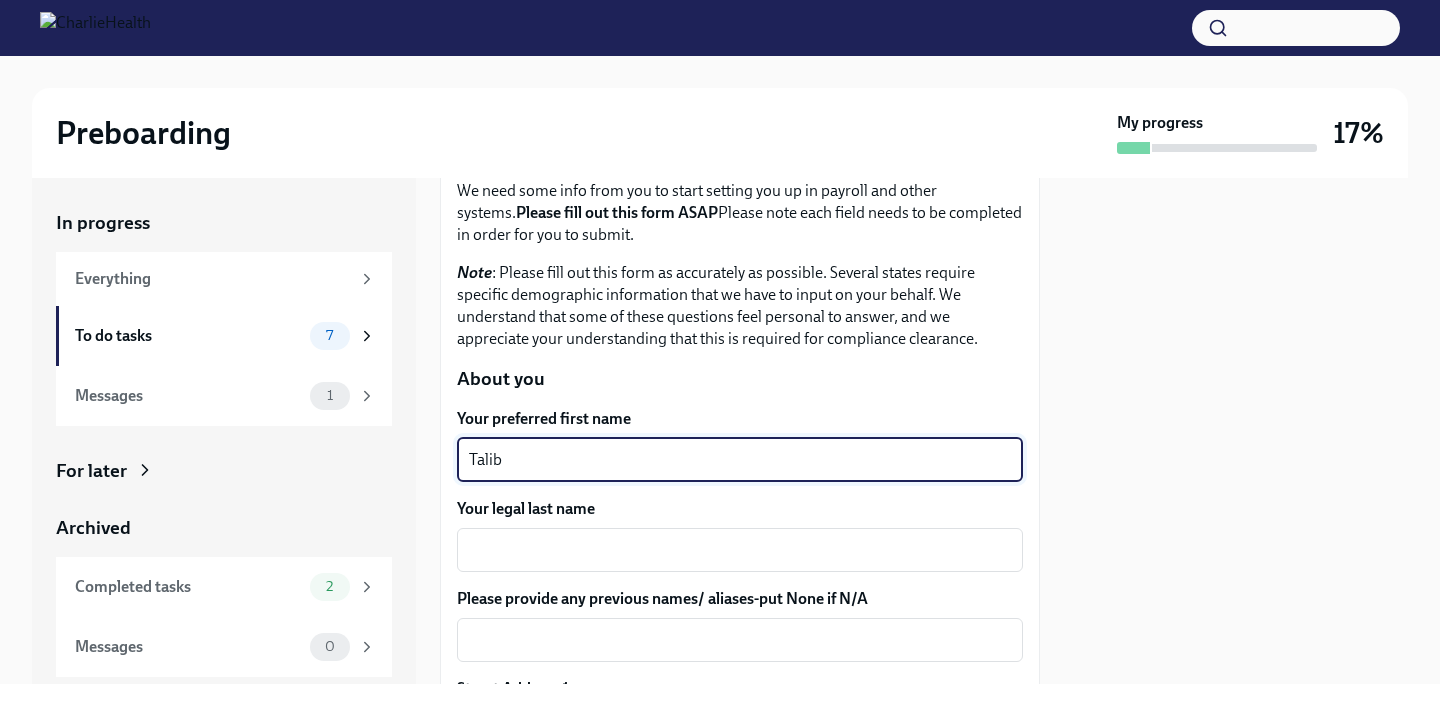 type on "Talib" 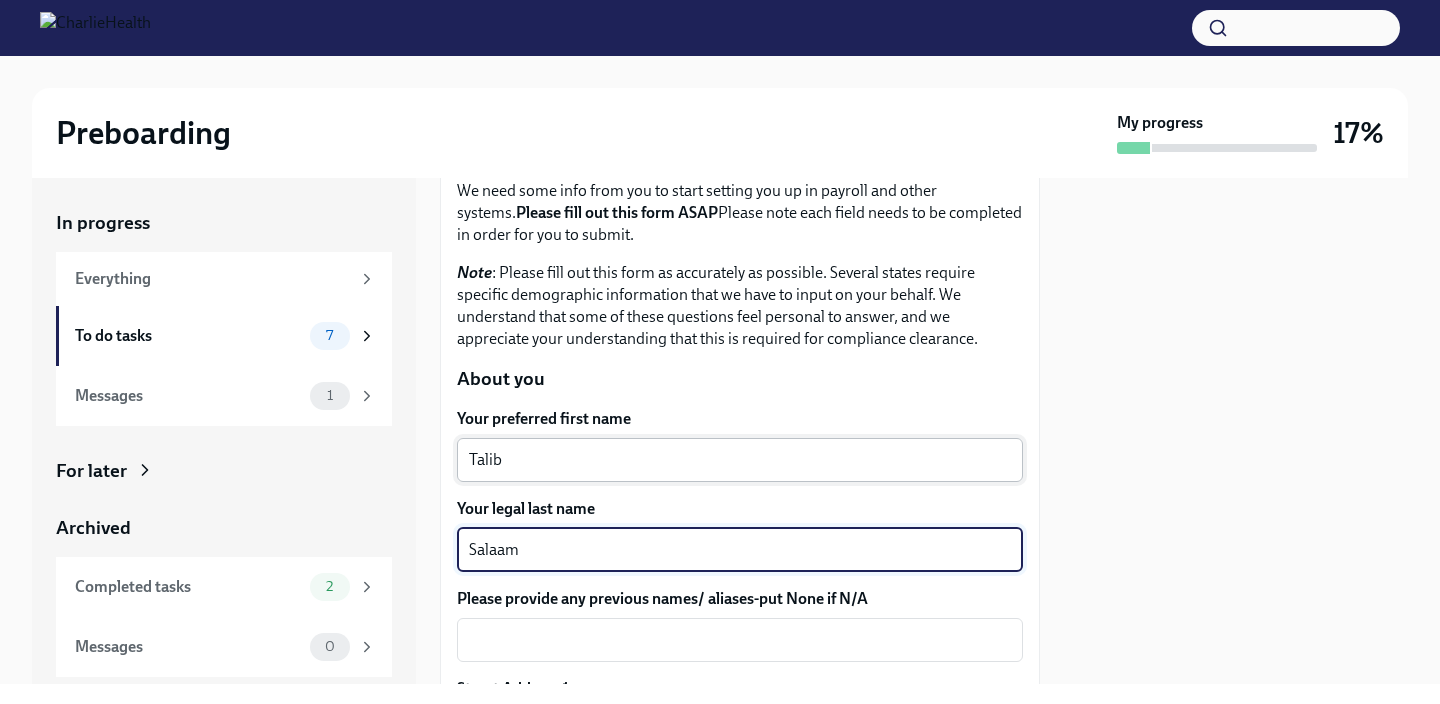 type on "Salaam" 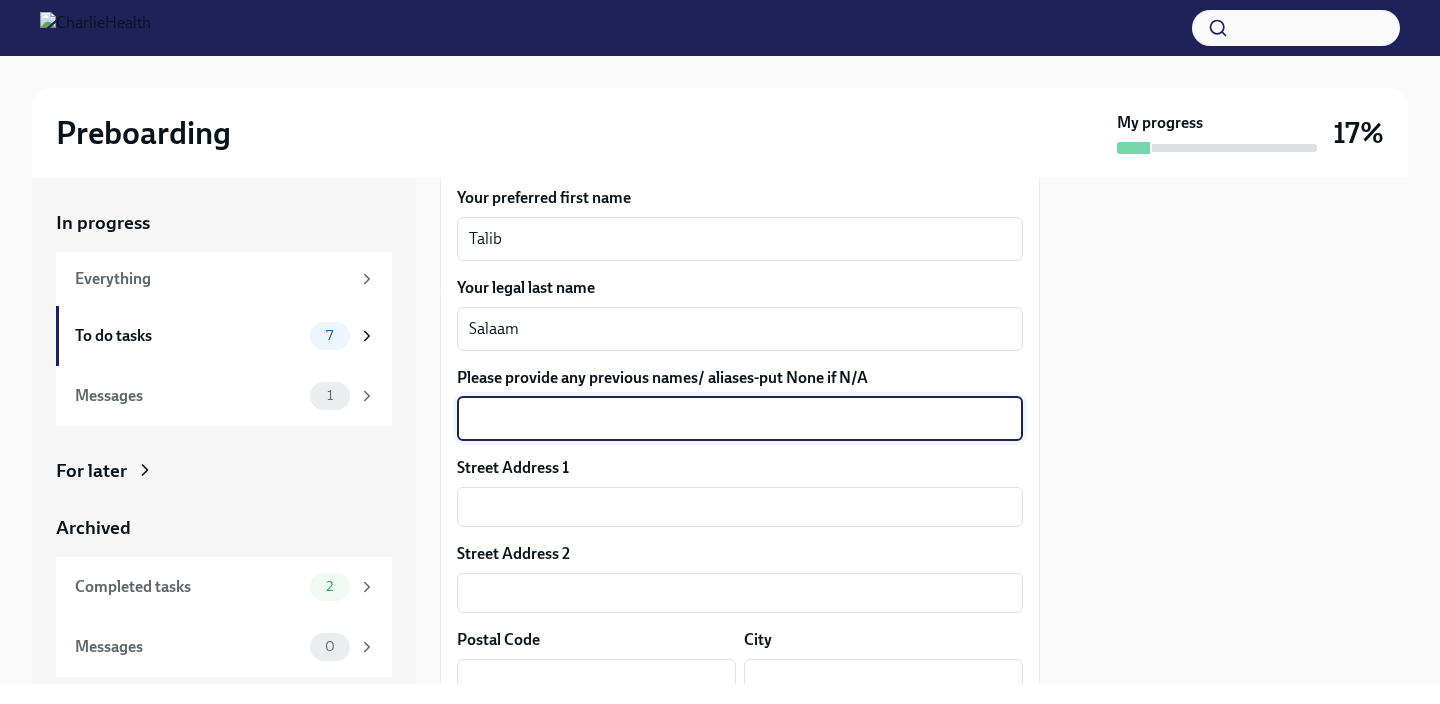 scroll, scrollTop: 362, scrollLeft: 0, axis: vertical 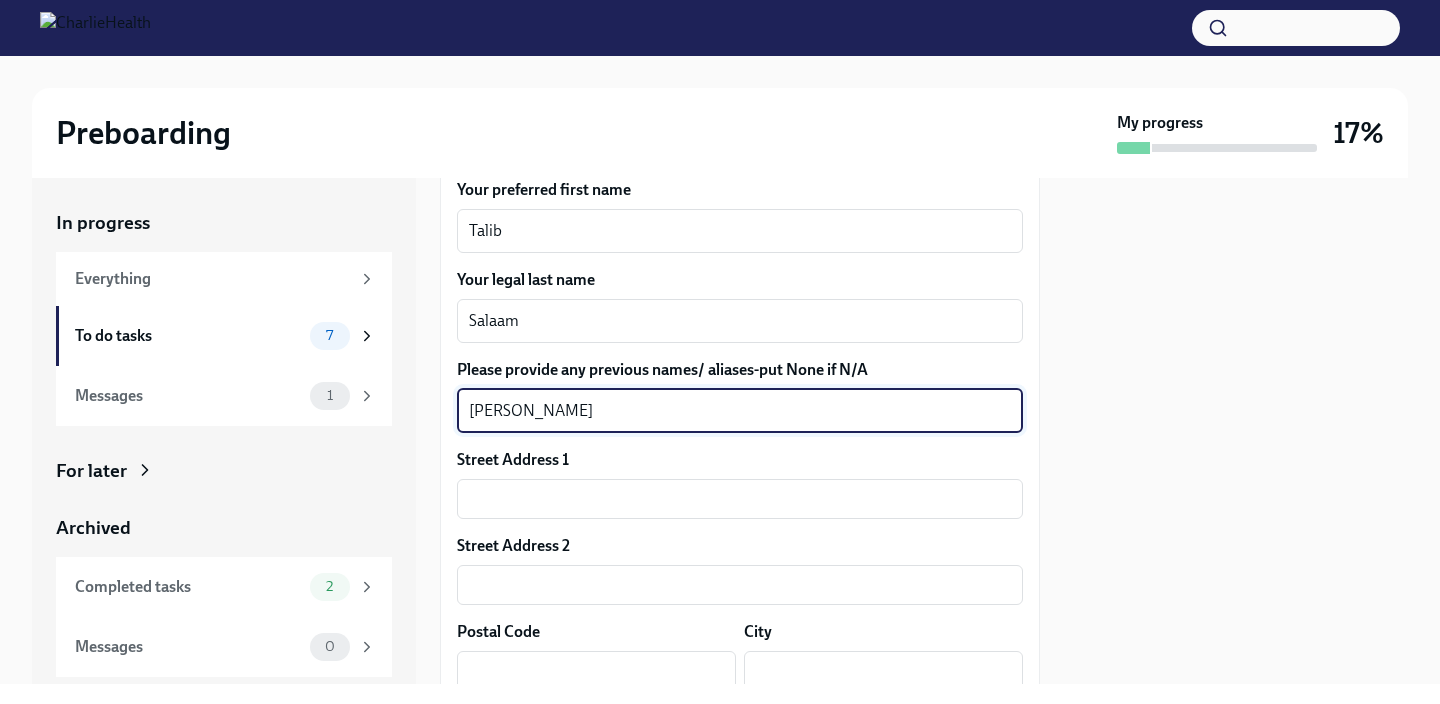 type on "[PERSON_NAME]" 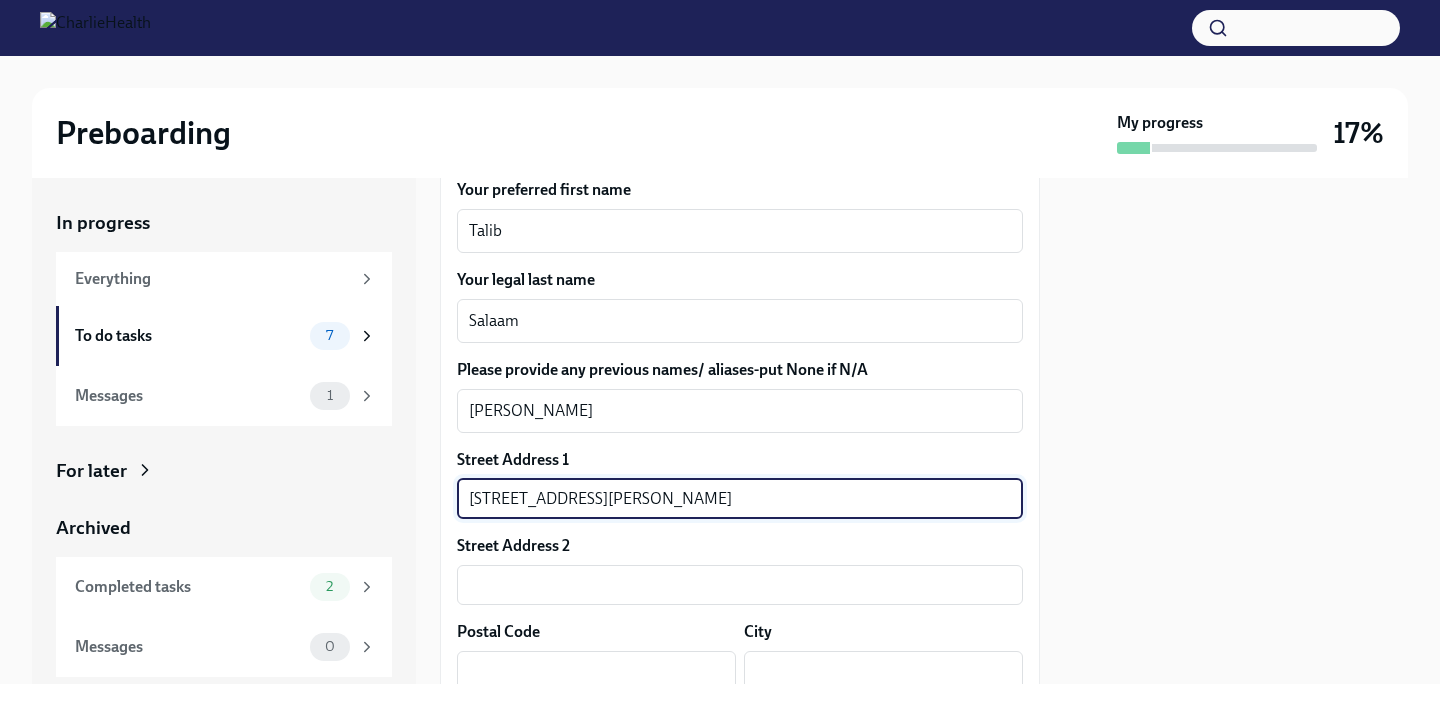 type on "[STREET_ADDRESS][PERSON_NAME]" 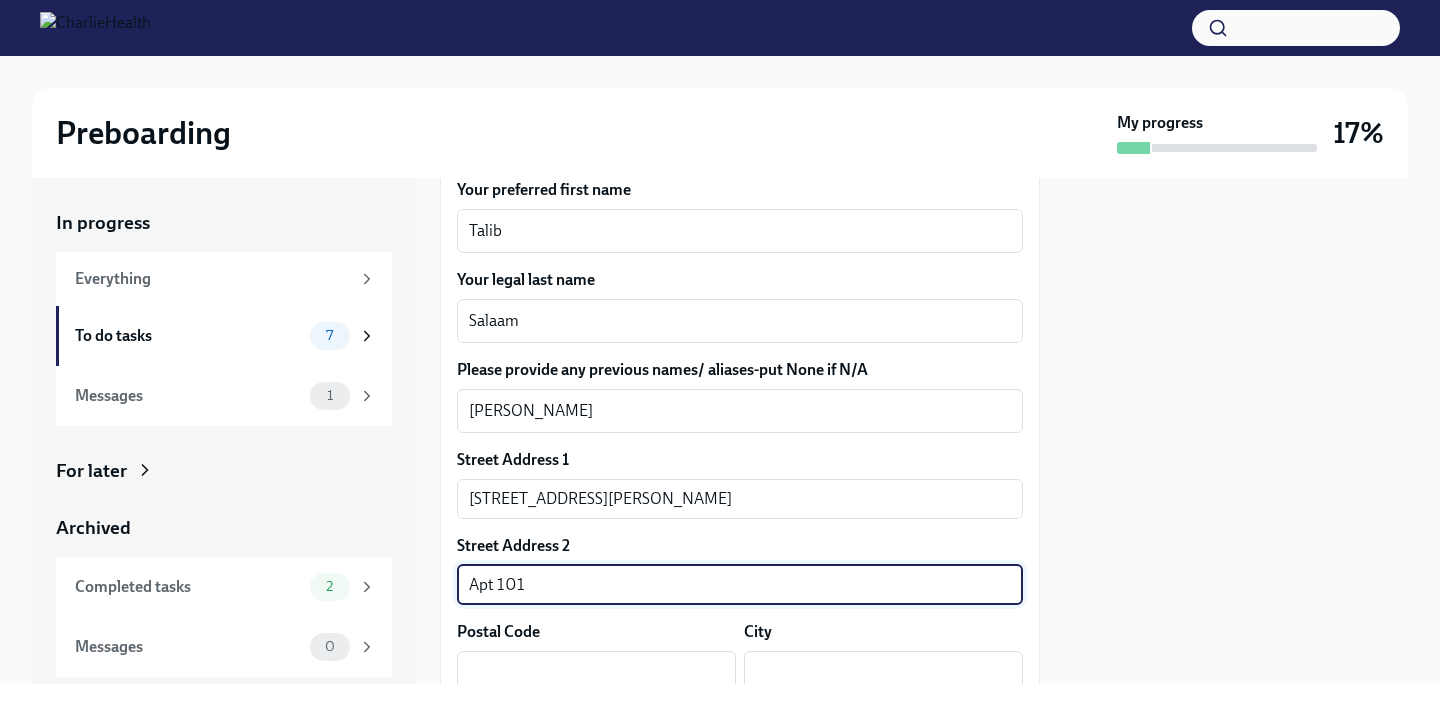 type on "Apt 101" 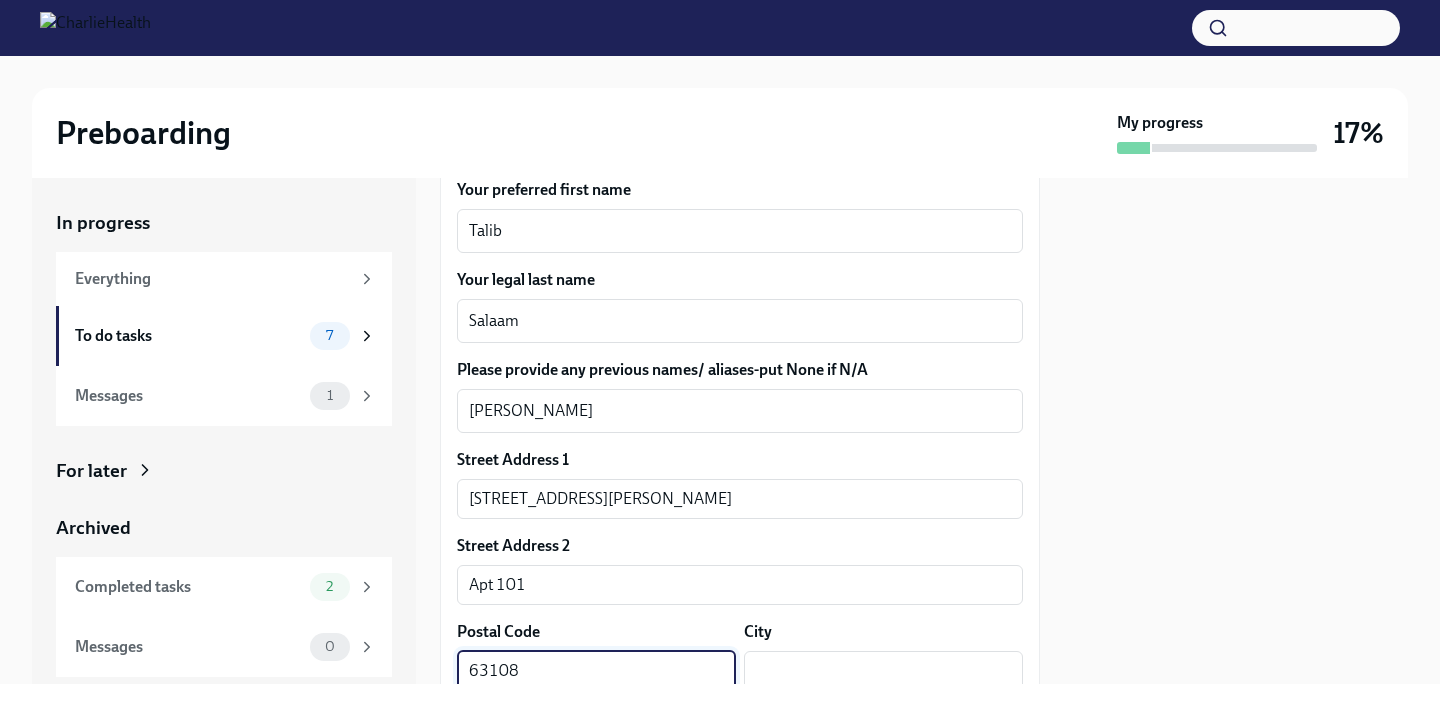 type on "63108" 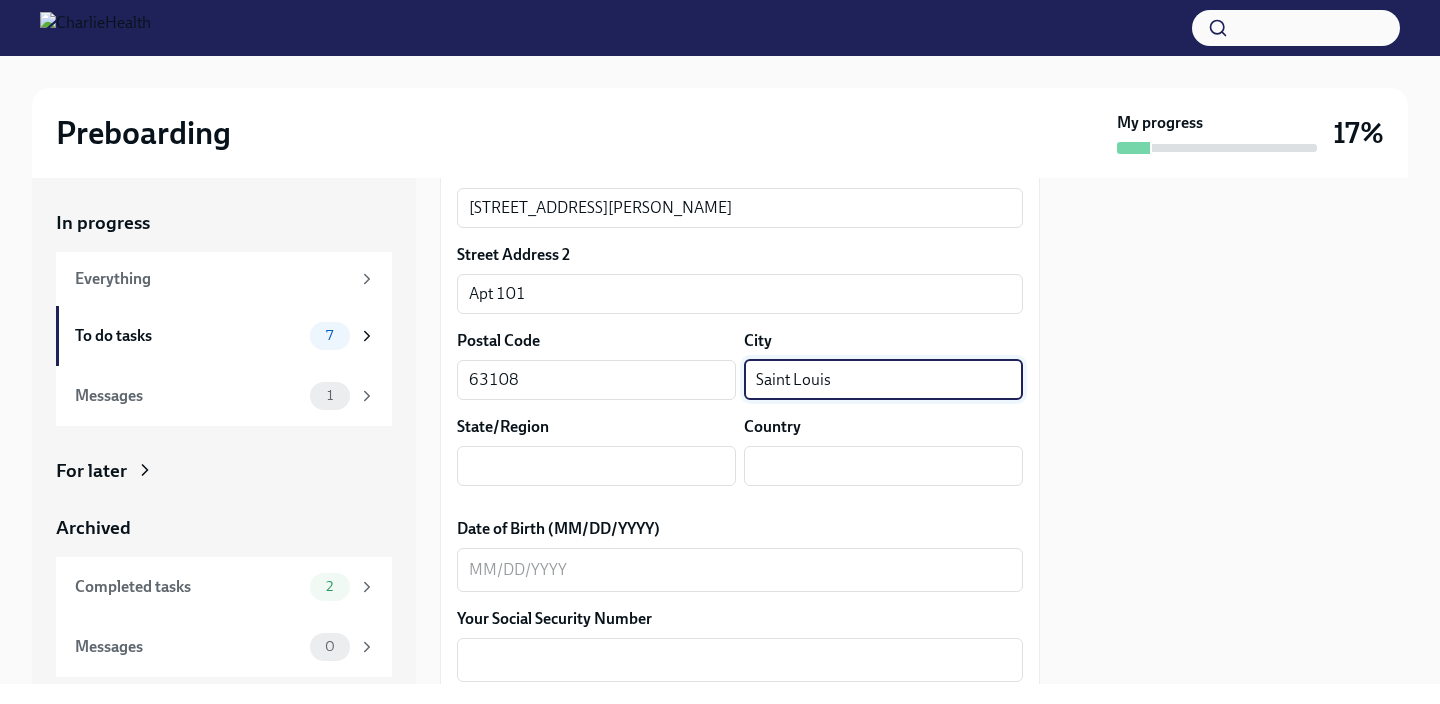 scroll, scrollTop: 659, scrollLeft: 0, axis: vertical 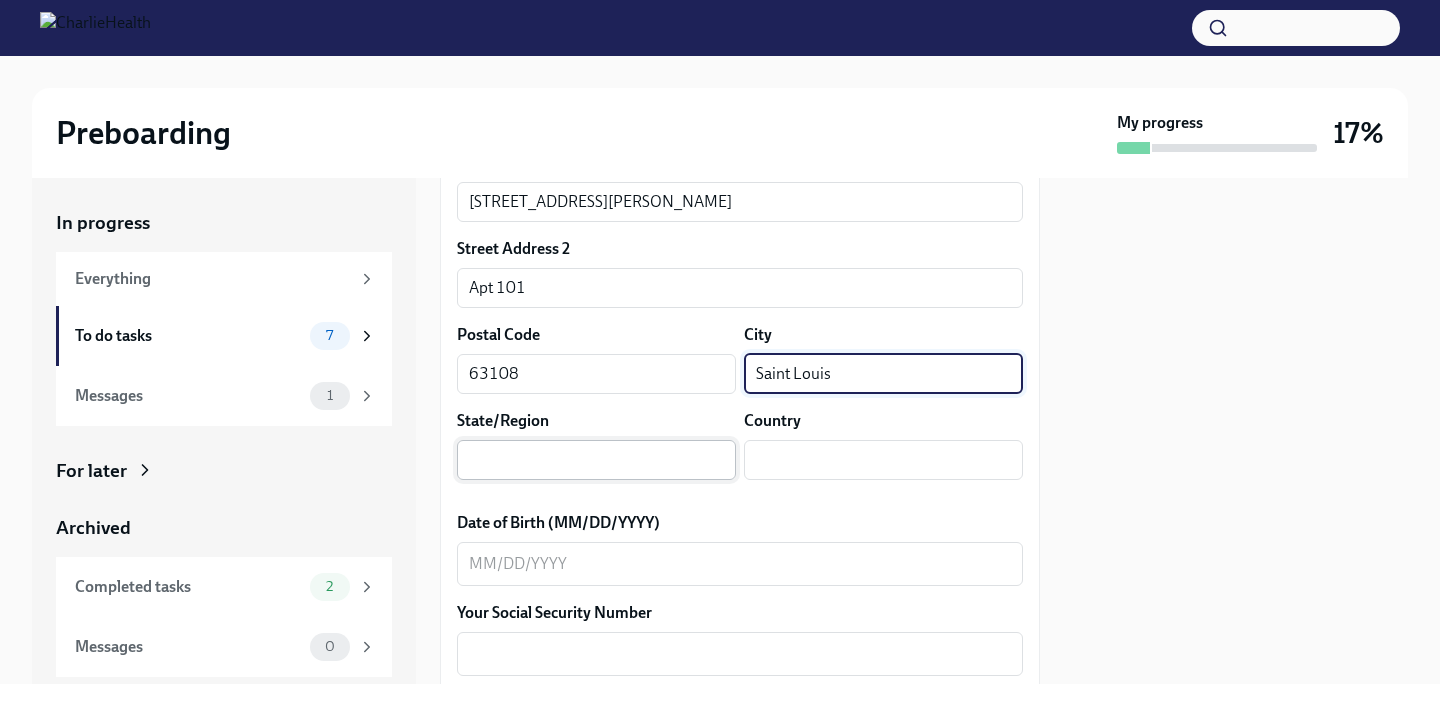 type on "Saint Louis" 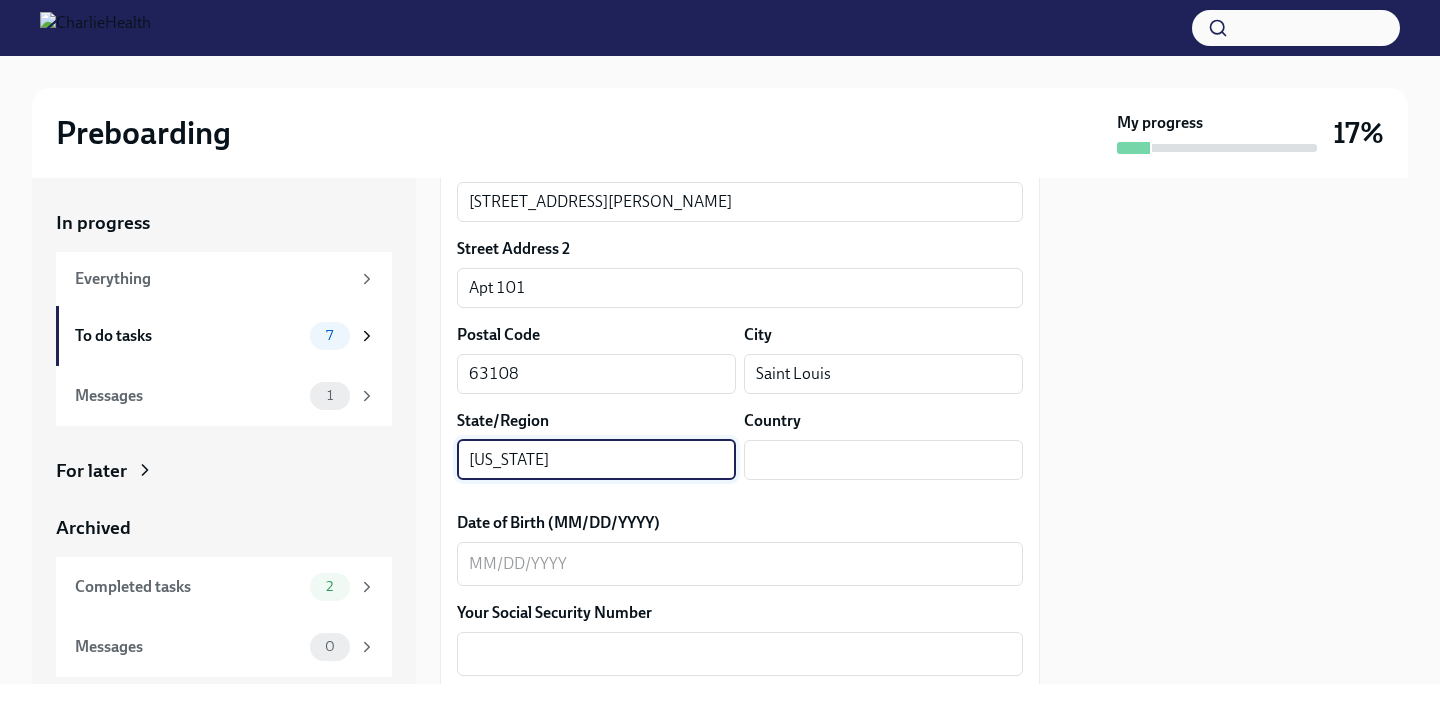 type on "[US_STATE]" 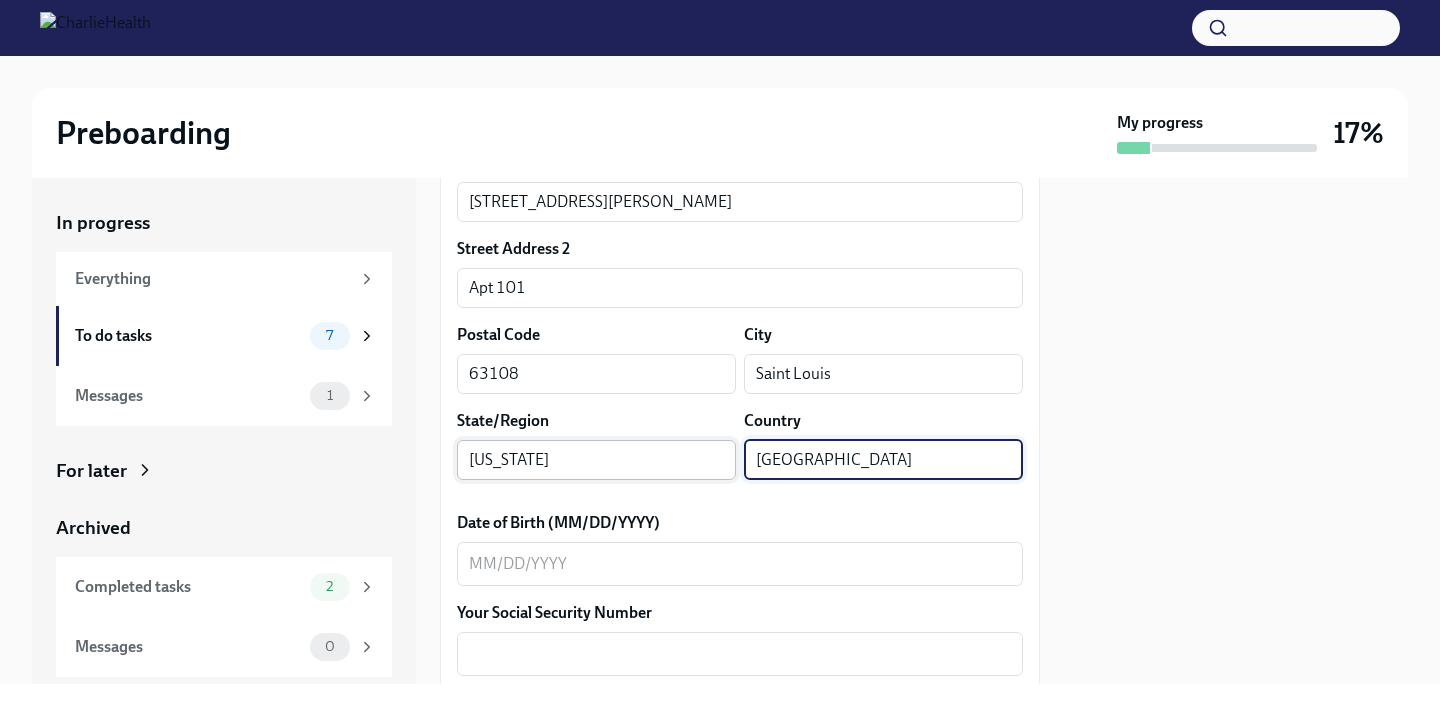 type on "[GEOGRAPHIC_DATA]" 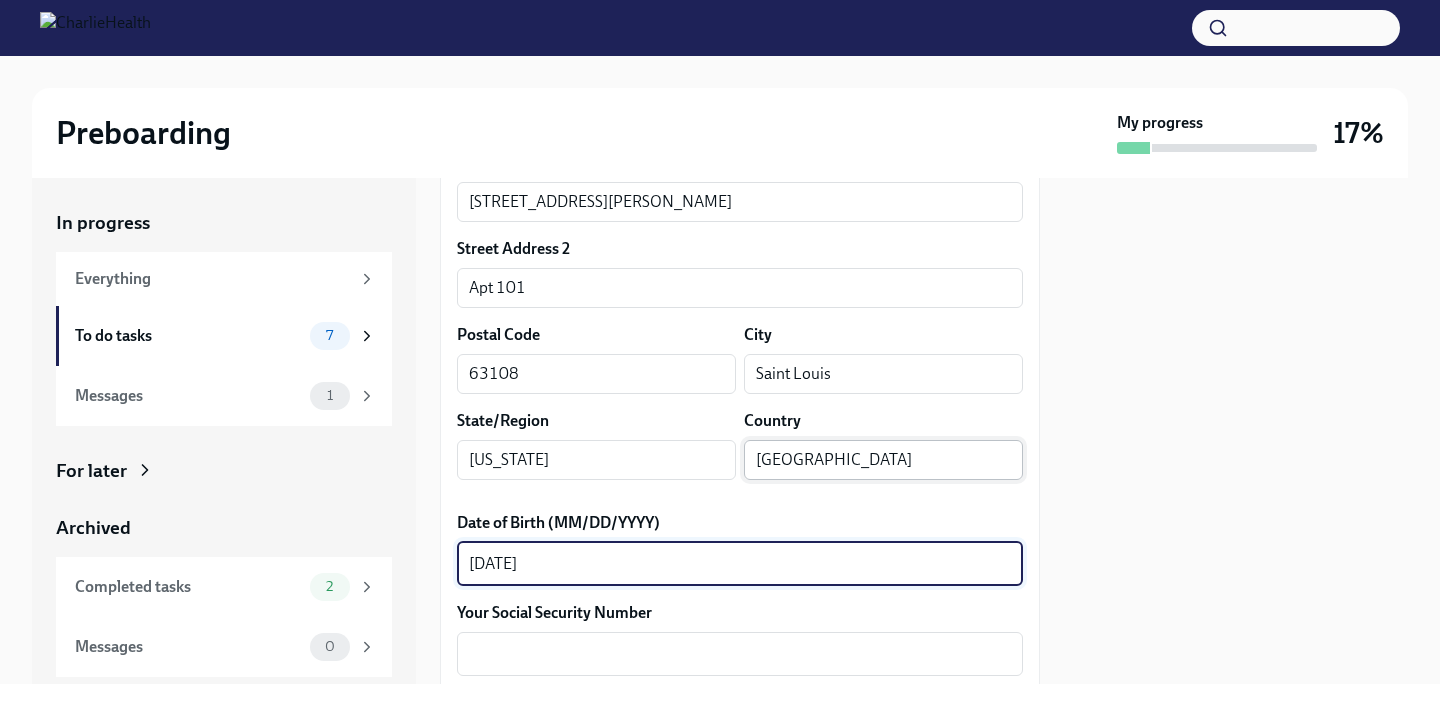 type on "[DATE]" 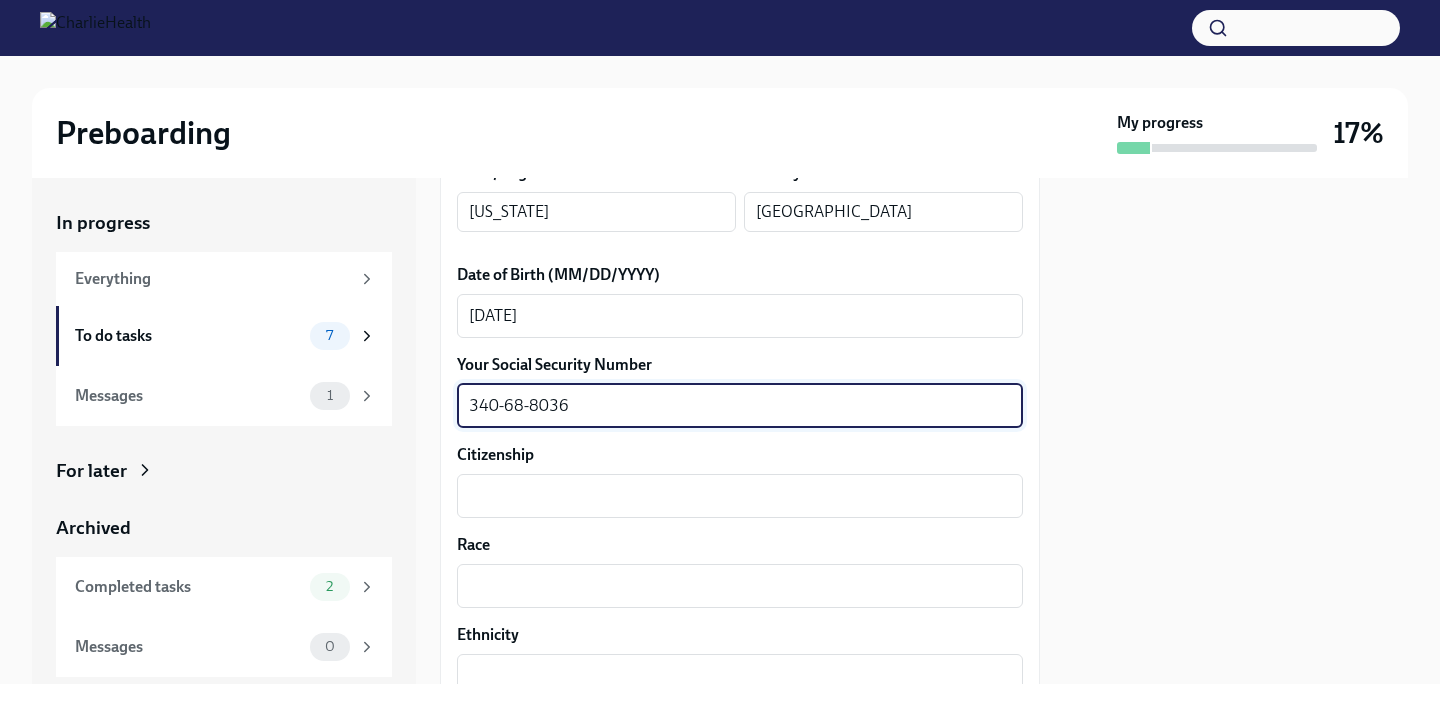 scroll, scrollTop: 916, scrollLeft: 0, axis: vertical 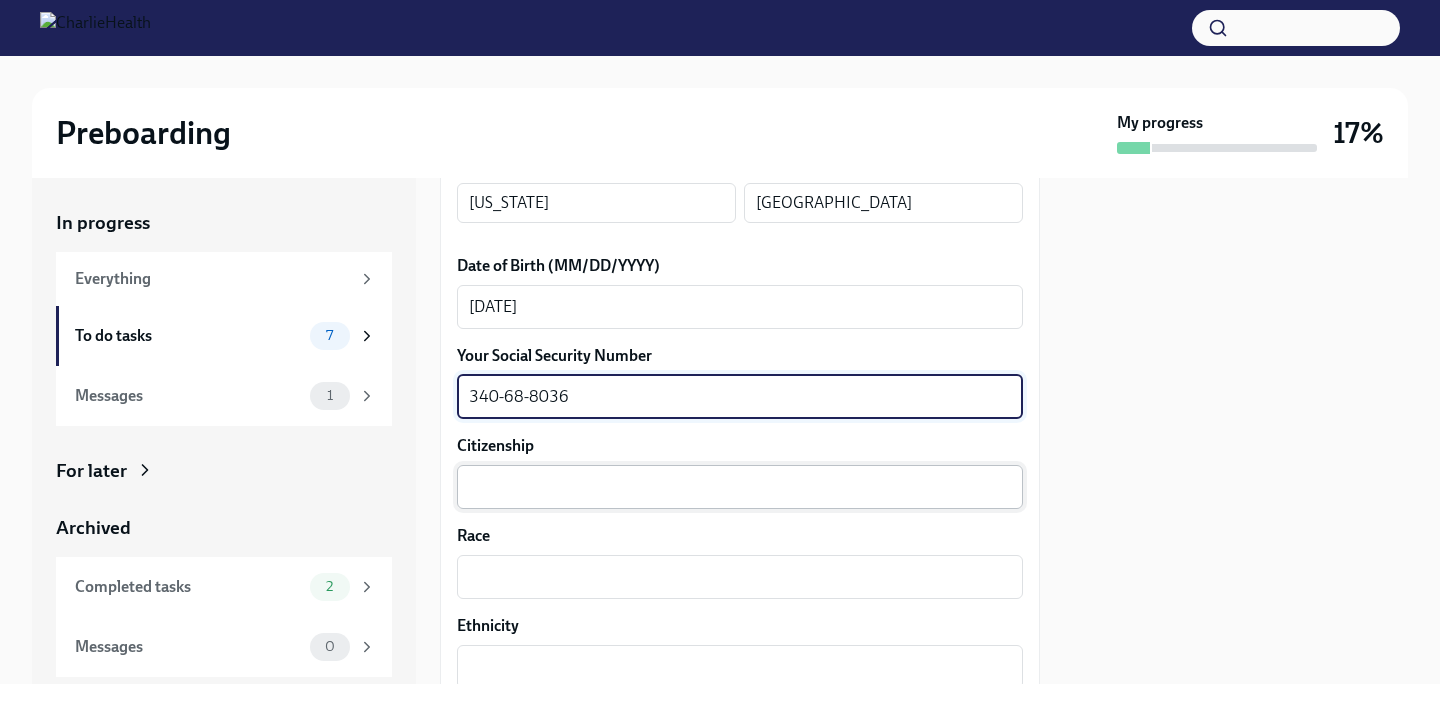 type on "340-68-8036" 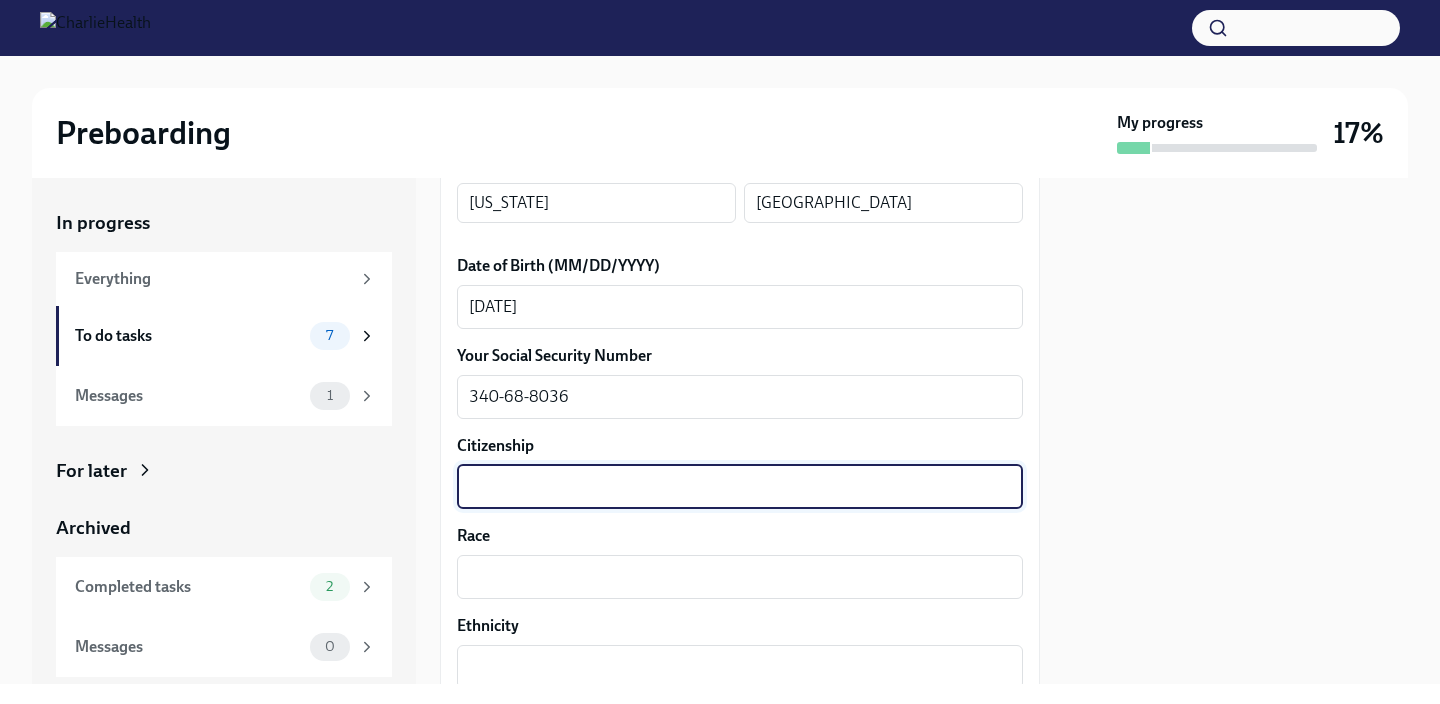 click on "Citizenship" at bounding box center [740, 487] 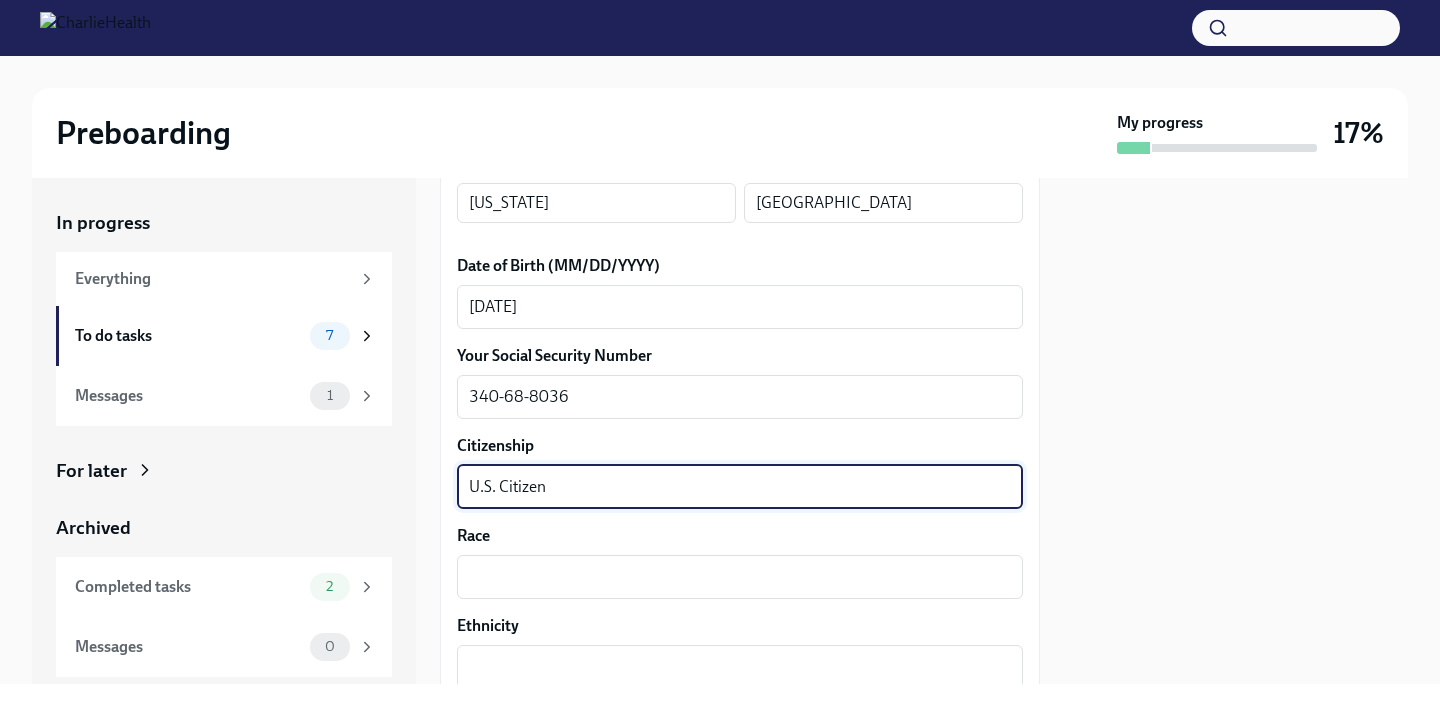 type on "U.S. Citizen" 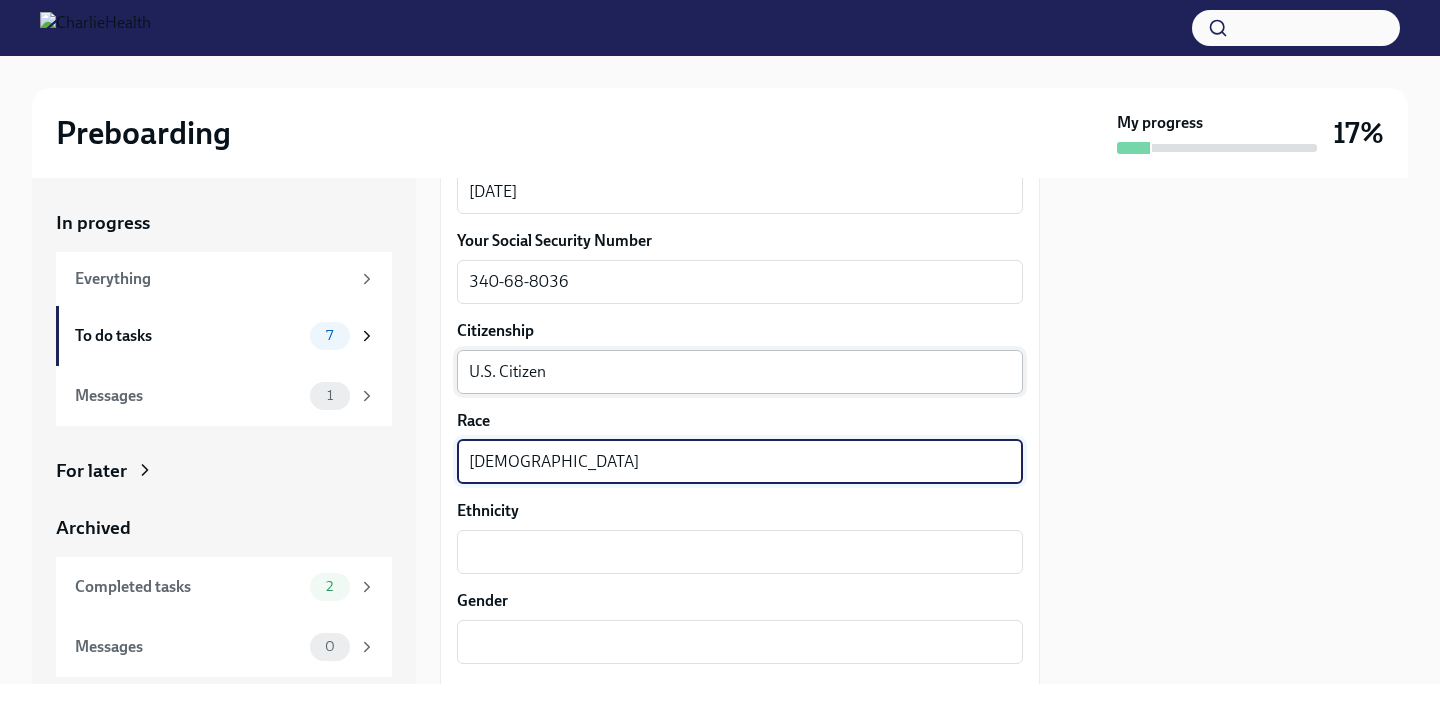 scroll, scrollTop: 1102, scrollLeft: 0, axis: vertical 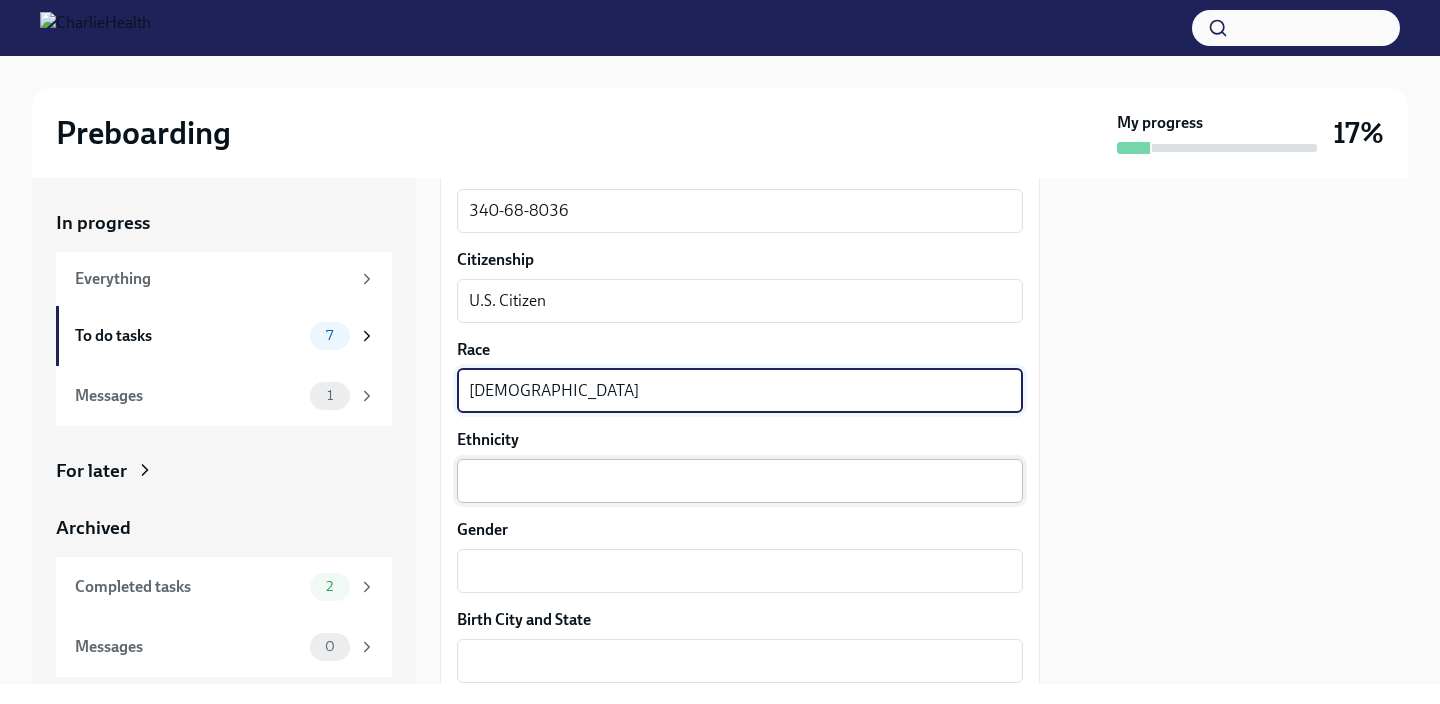 type on "[DEMOGRAPHIC_DATA]" 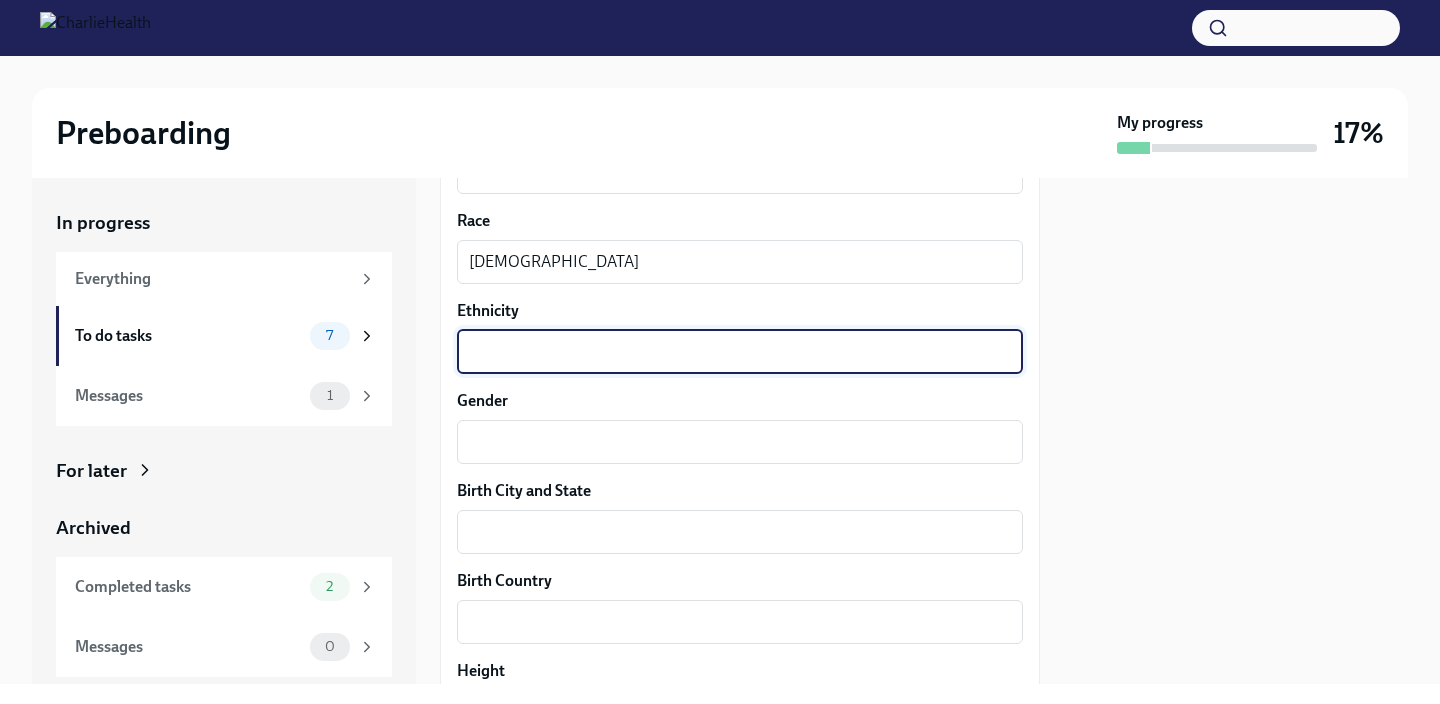 scroll, scrollTop: 1237, scrollLeft: 0, axis: vertical 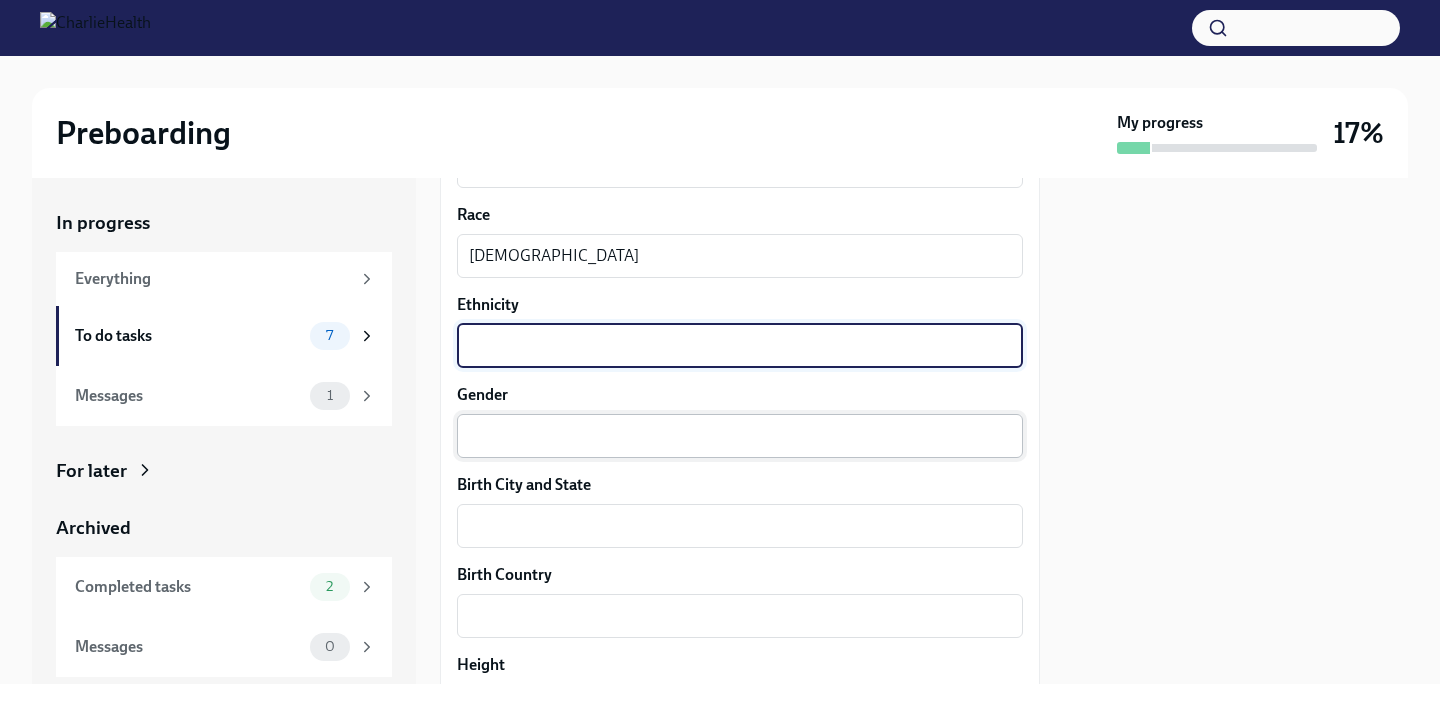 click on "Gender" at bounding box center (740, 436) 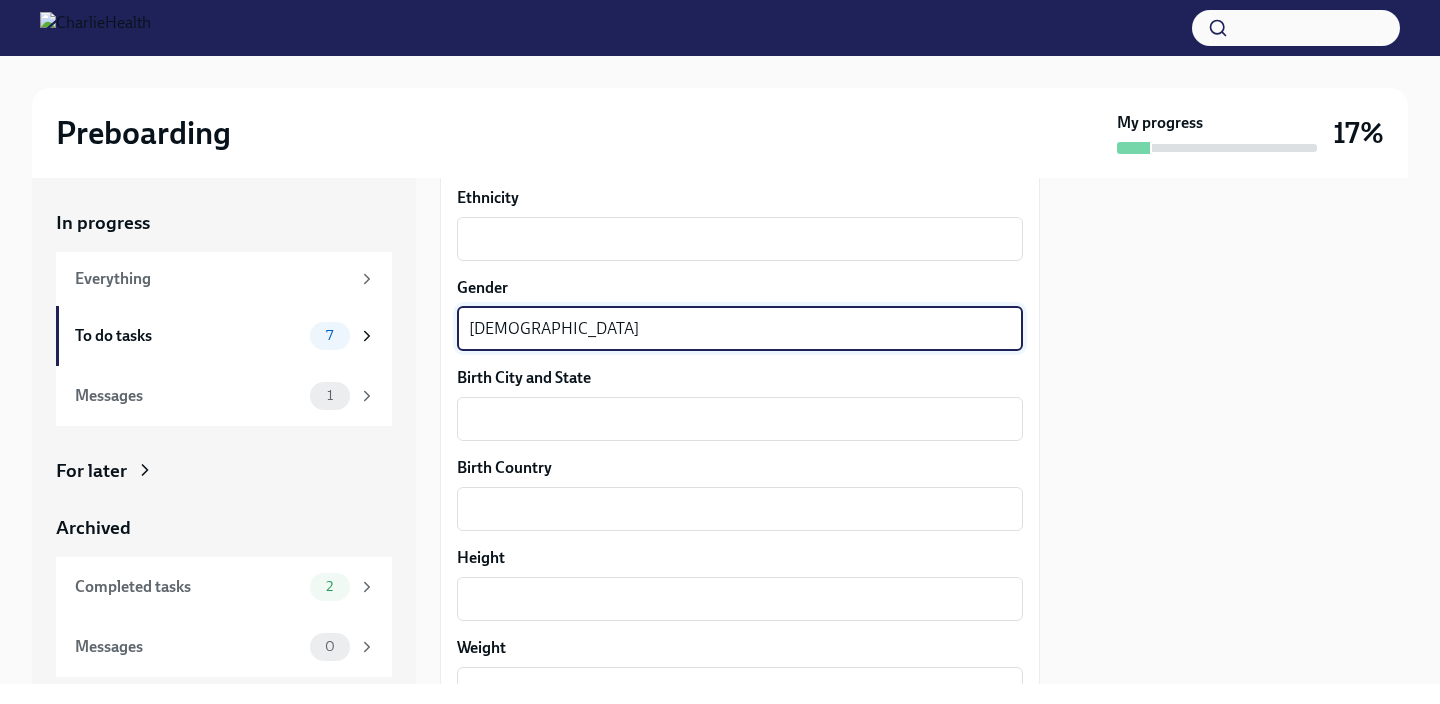 scroll, scrollTop: 1364, scrollLeft: 0, axis: vertical 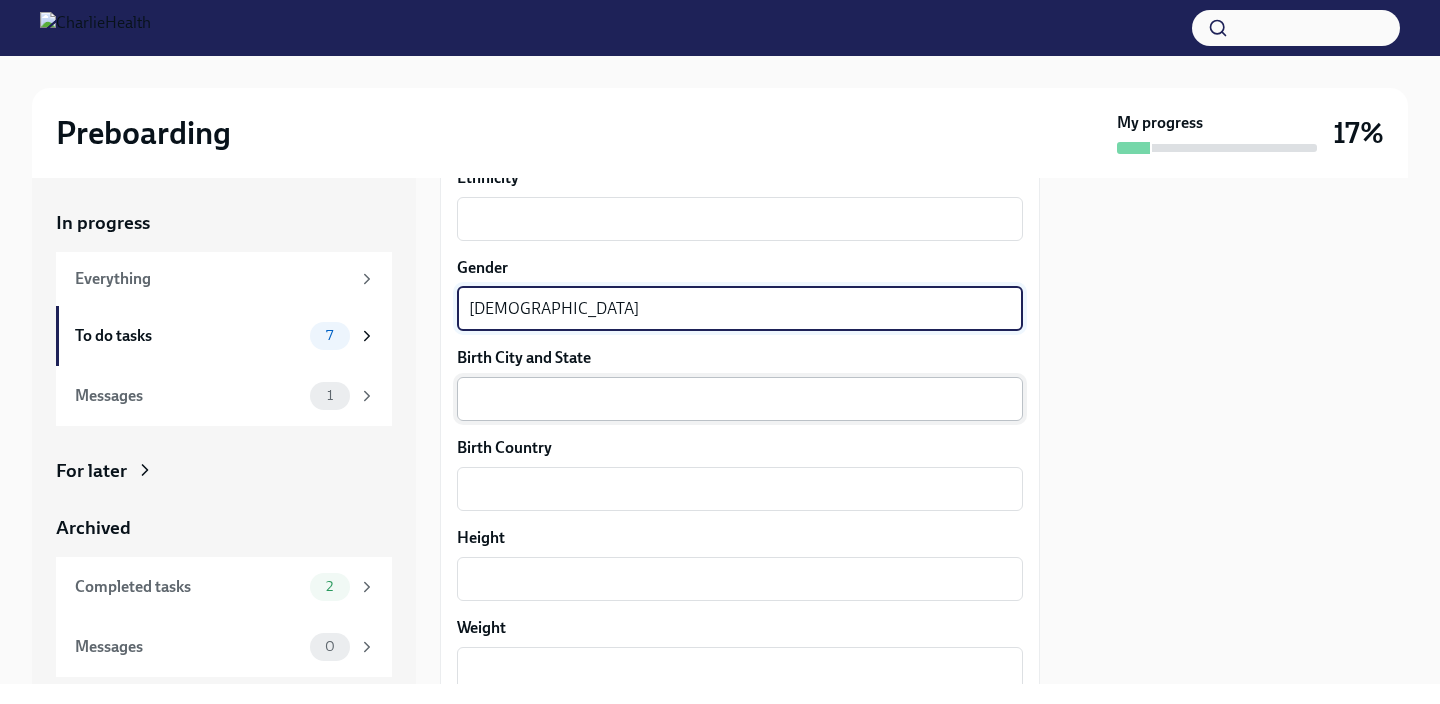 type on "[DEMOGRAPHIC_DATA]" 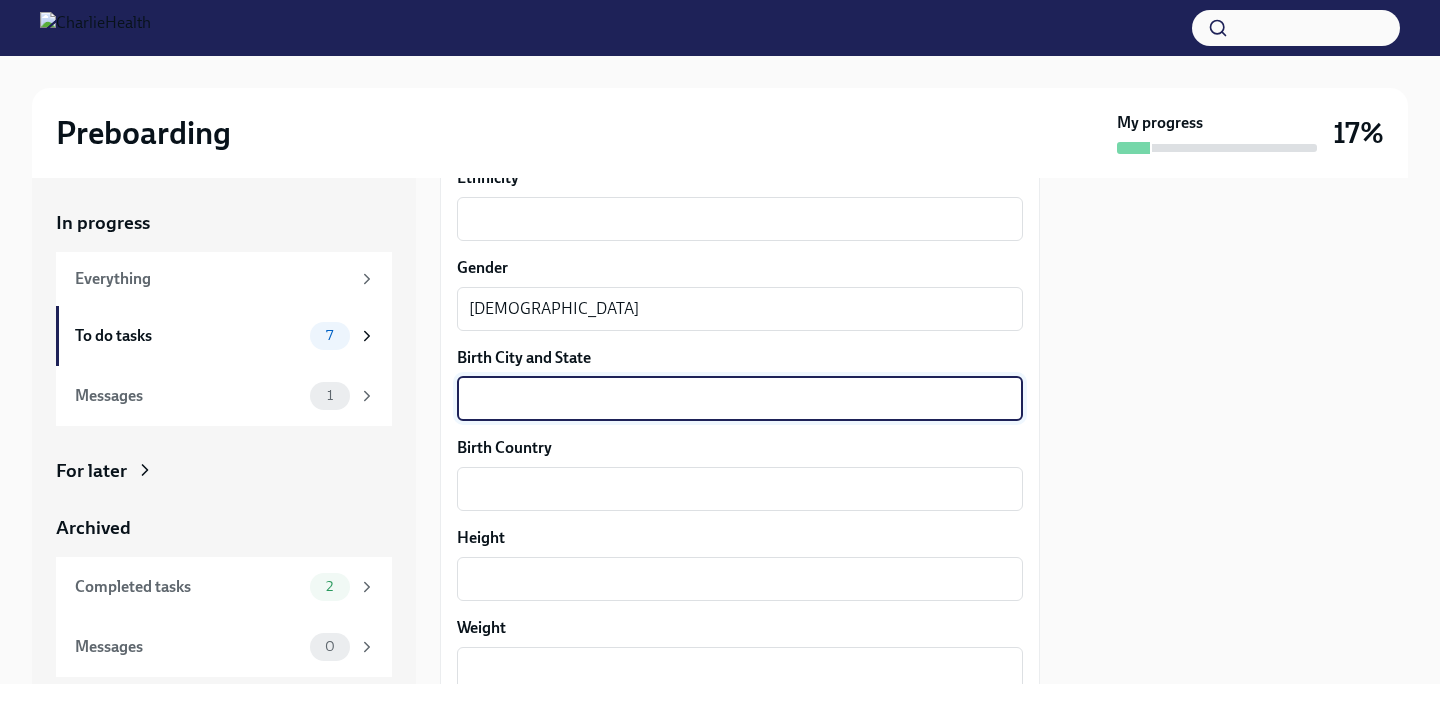 click on "Birth City and State" at bounding box center (740, 399) 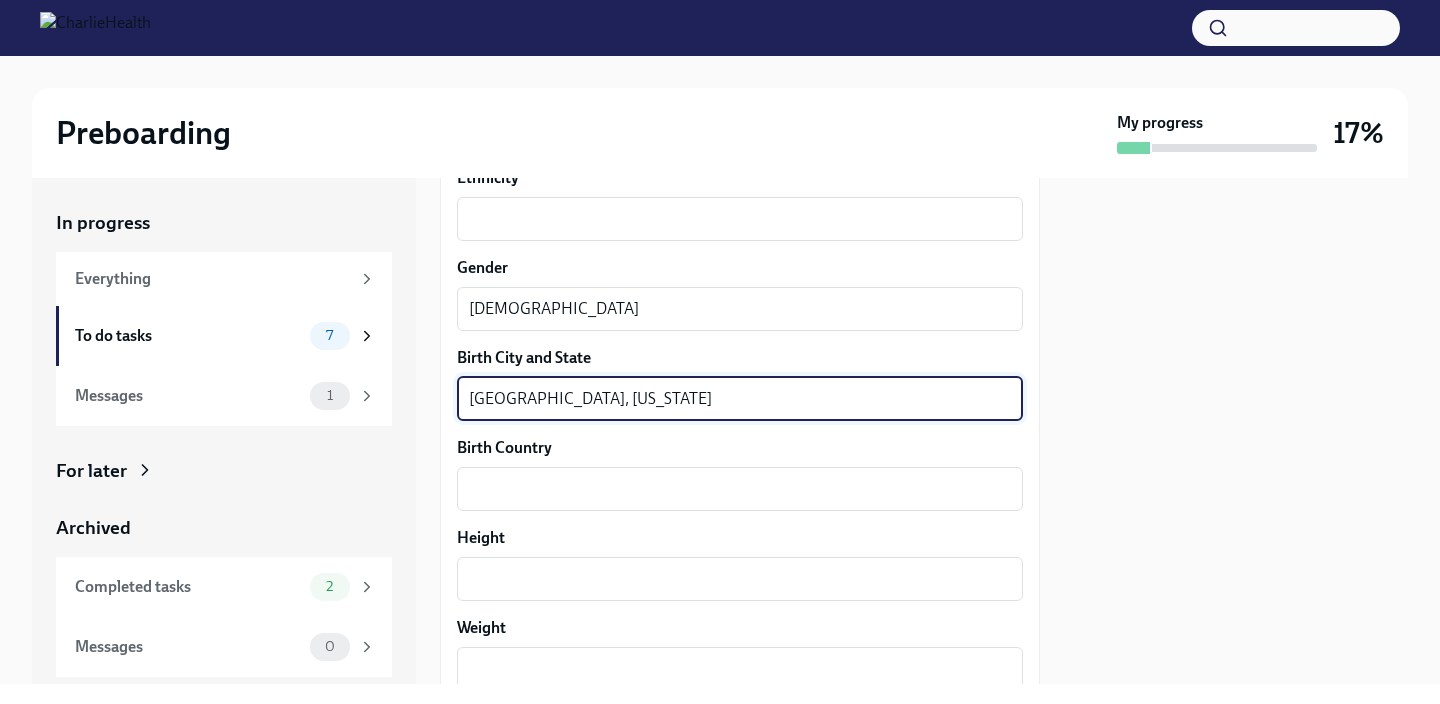 type on "[GEOGRAPHIC_DATA], [US_STATE]" 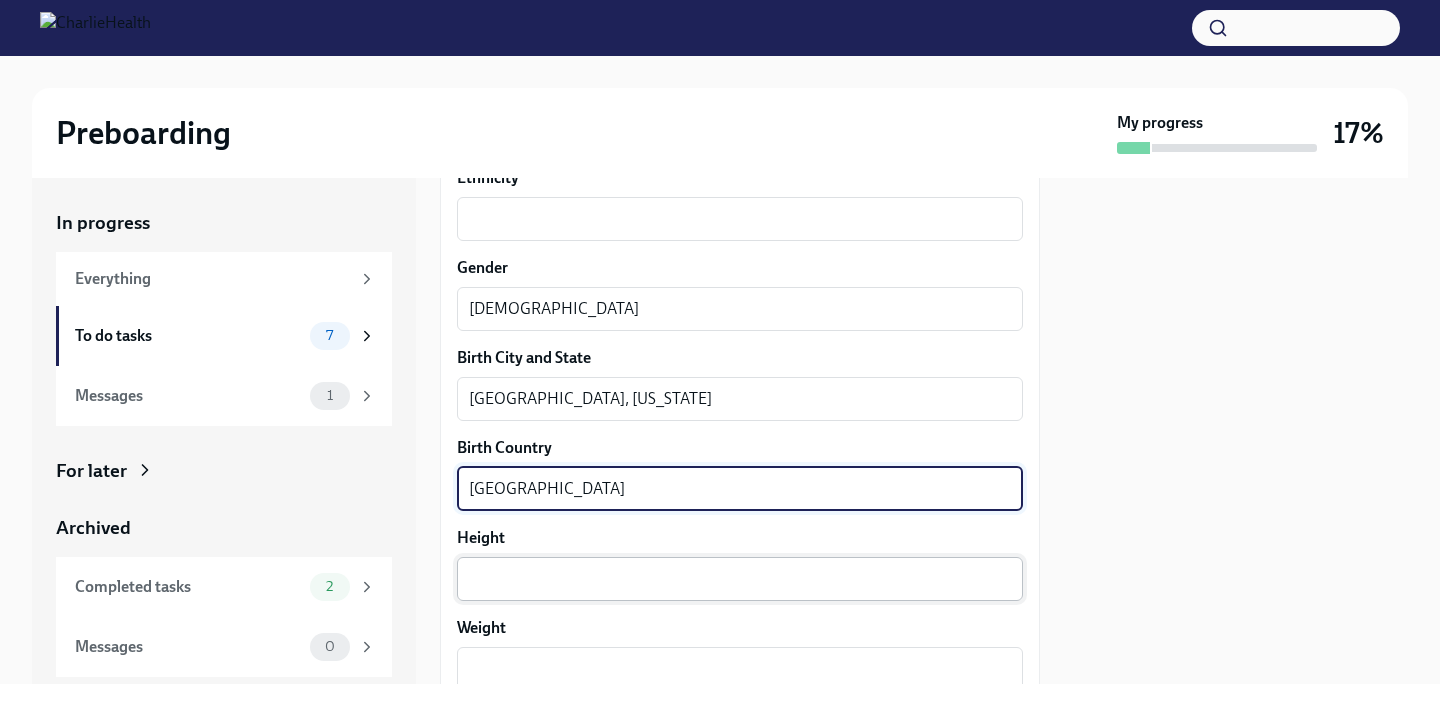 type on "[GEOGRAPHIC_DATA]" 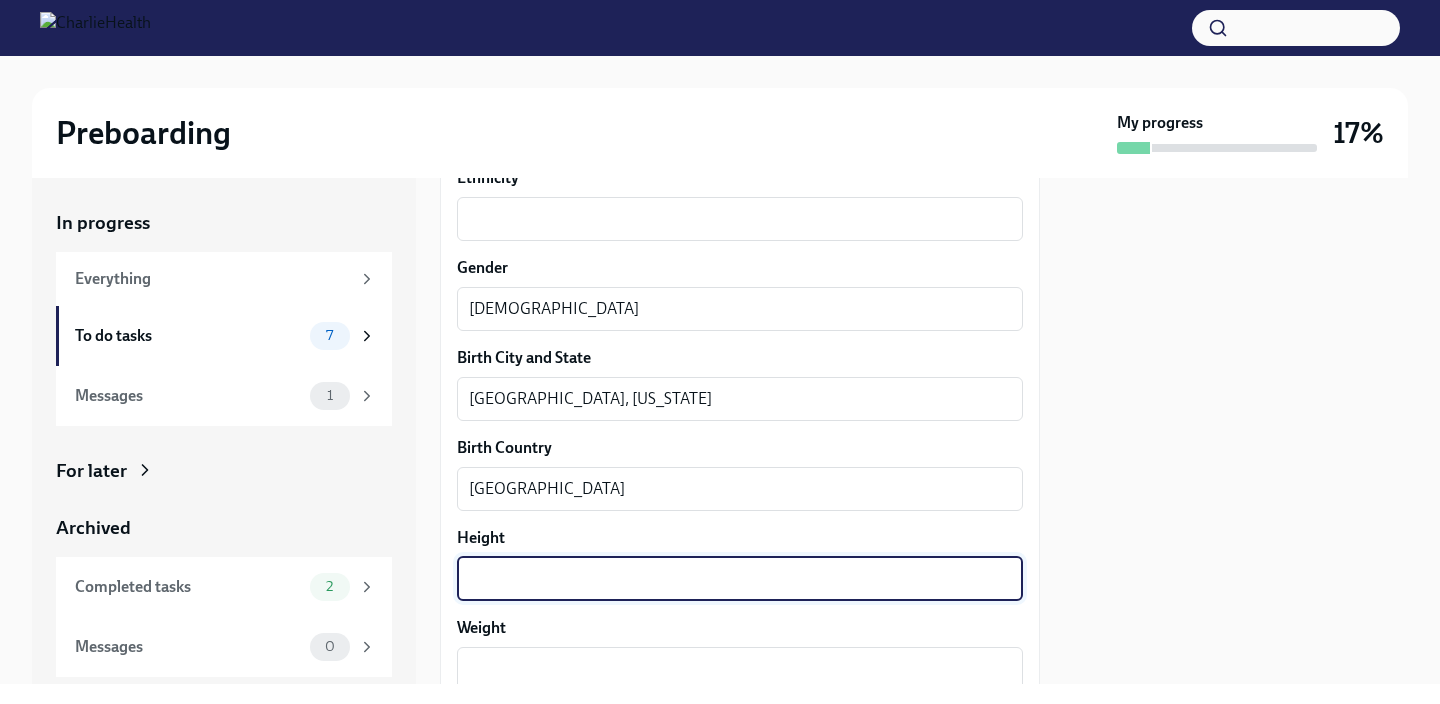 click on "Height" at bounding box center (740, 579) 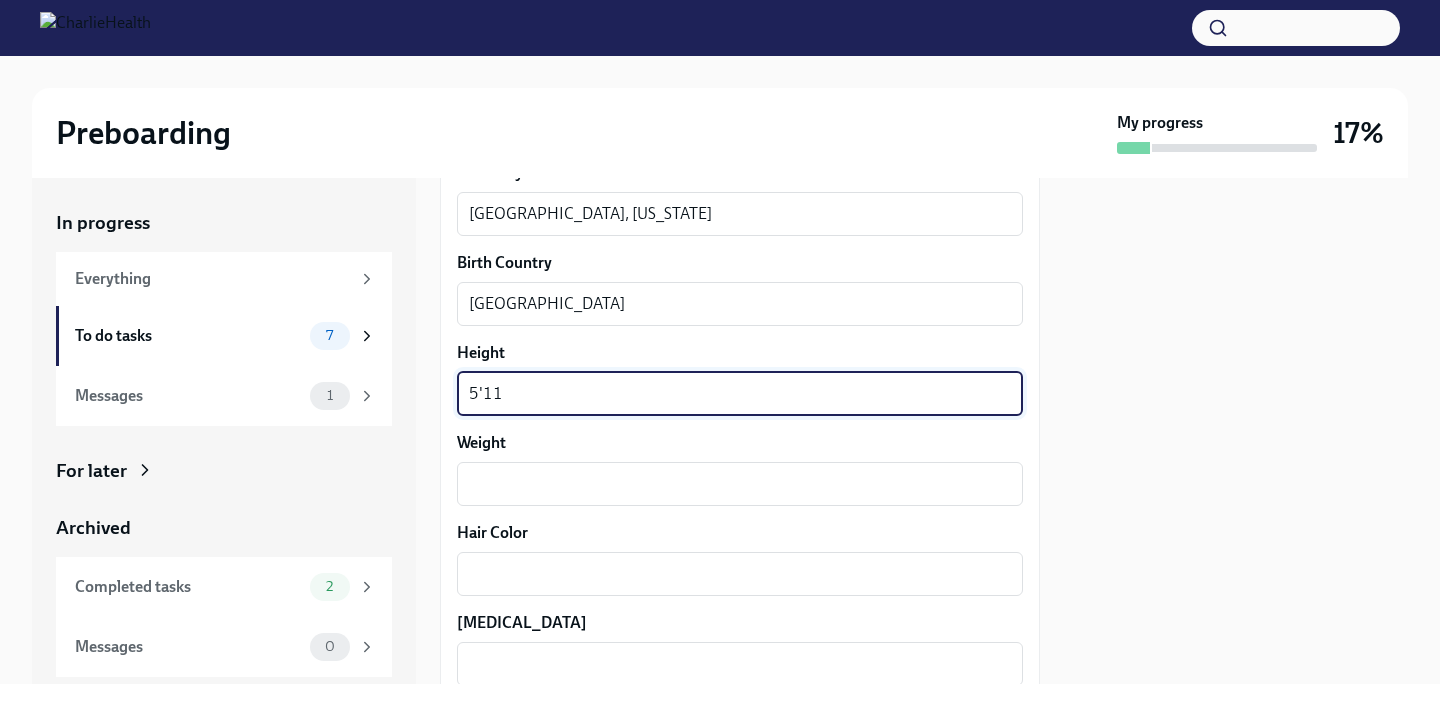 scroll, scrollTop: 1609, scrollLeft: 0, axis: vertical 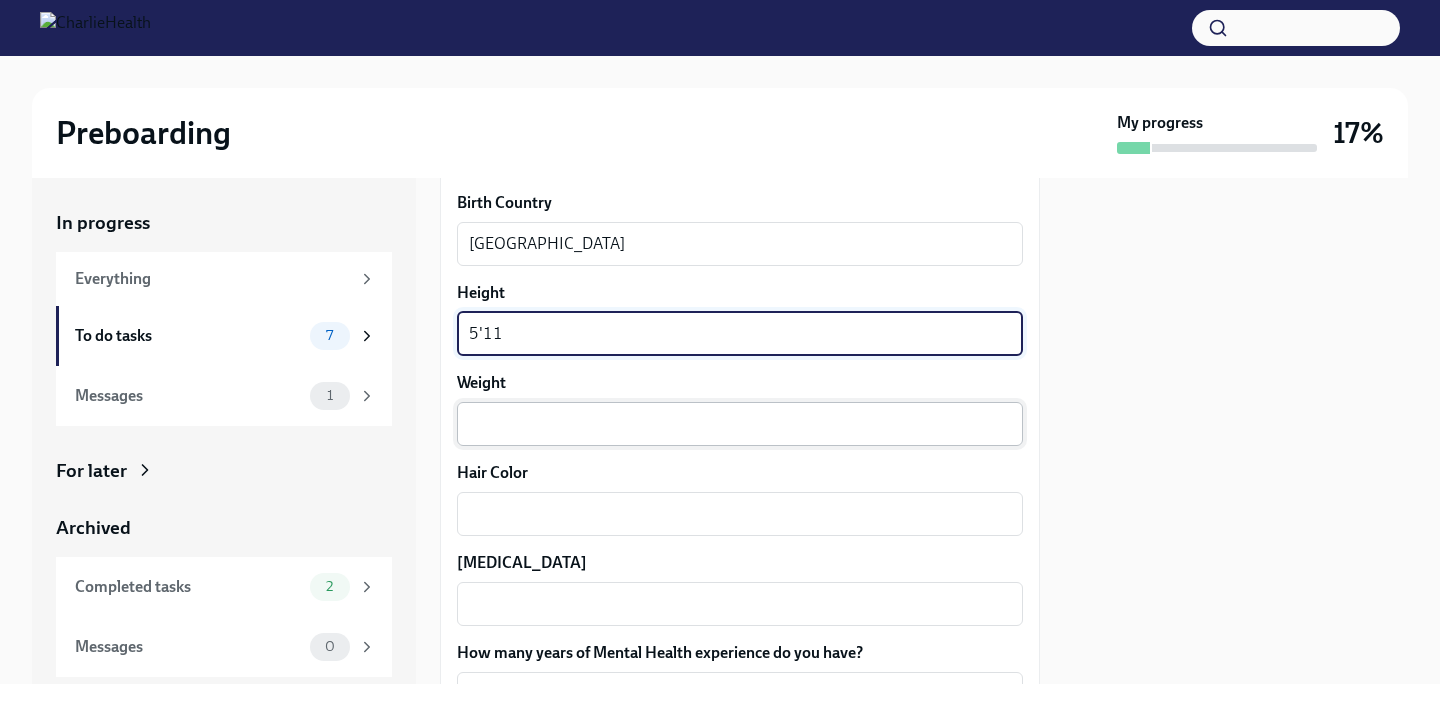 type on "5'11" 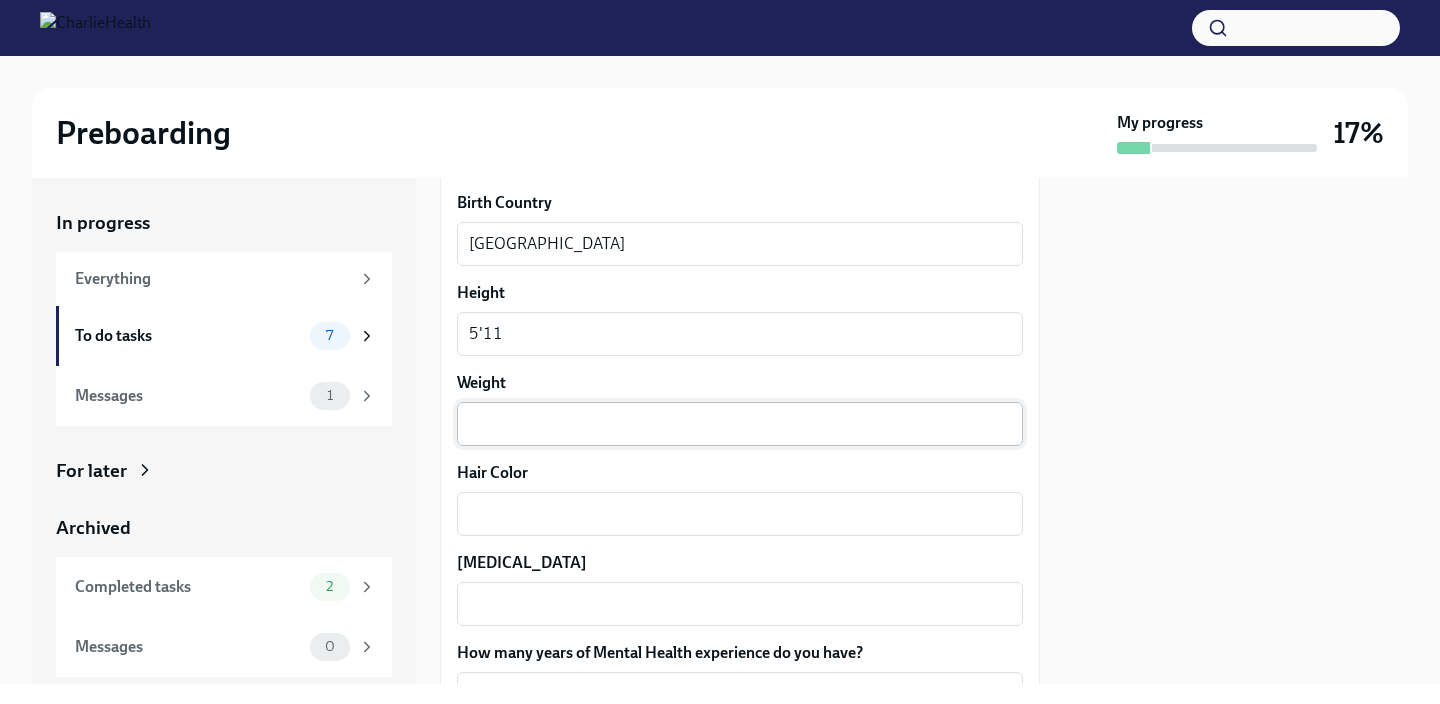 click on "x ​" at bounding box center (740, 424) 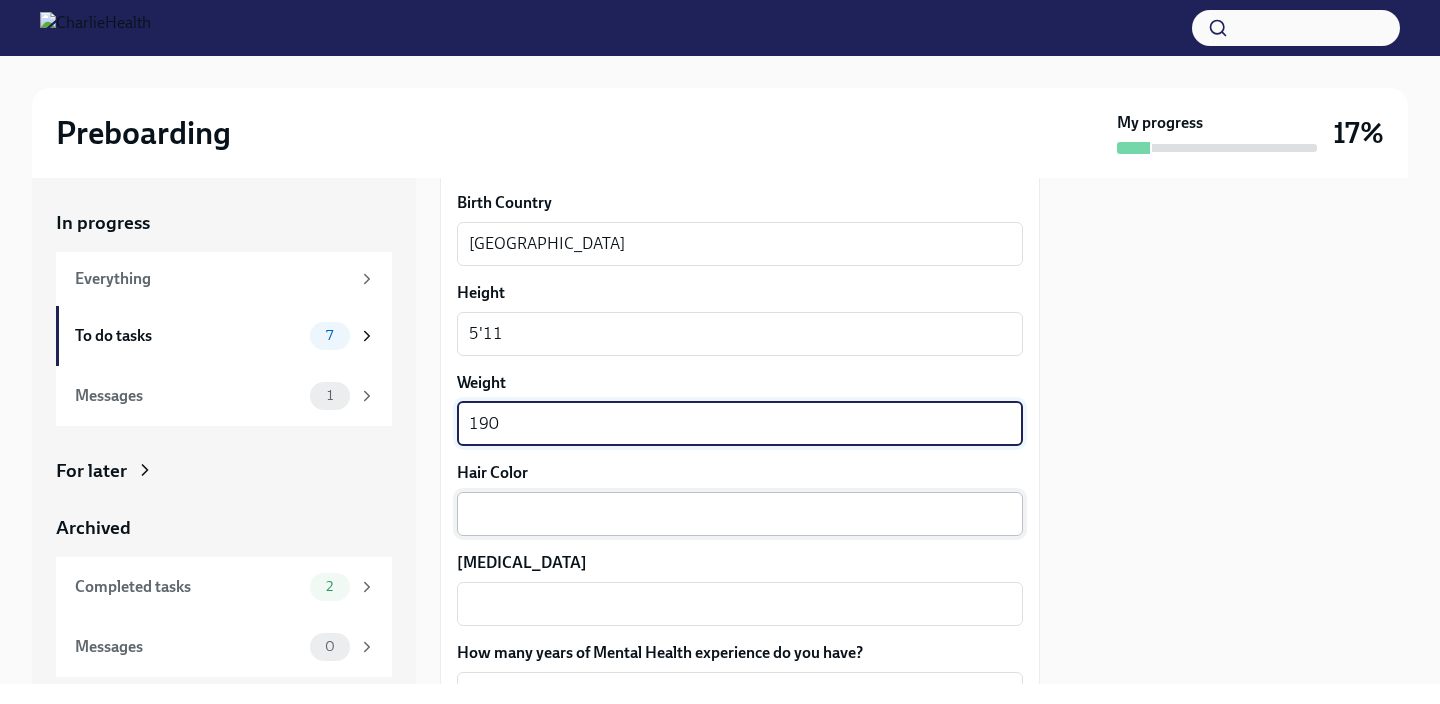 type on "190" 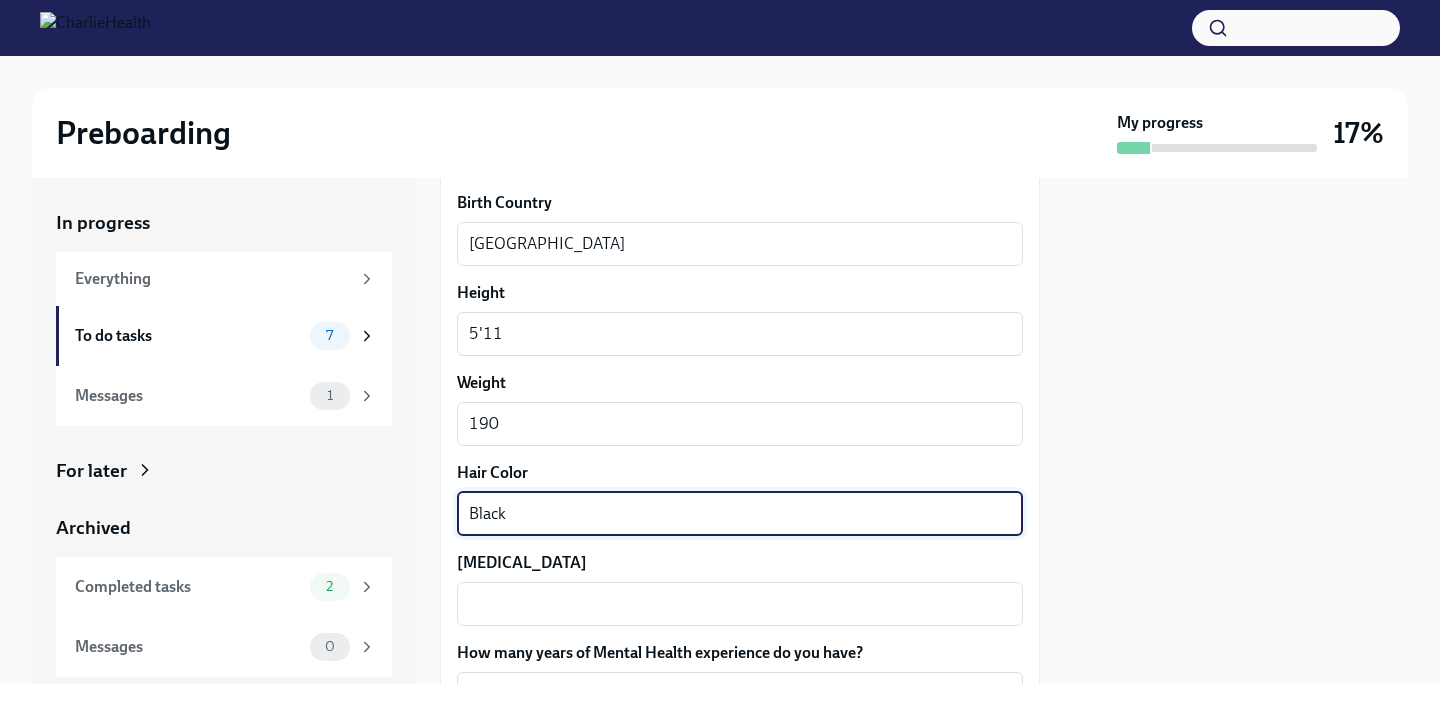 type on "Black" 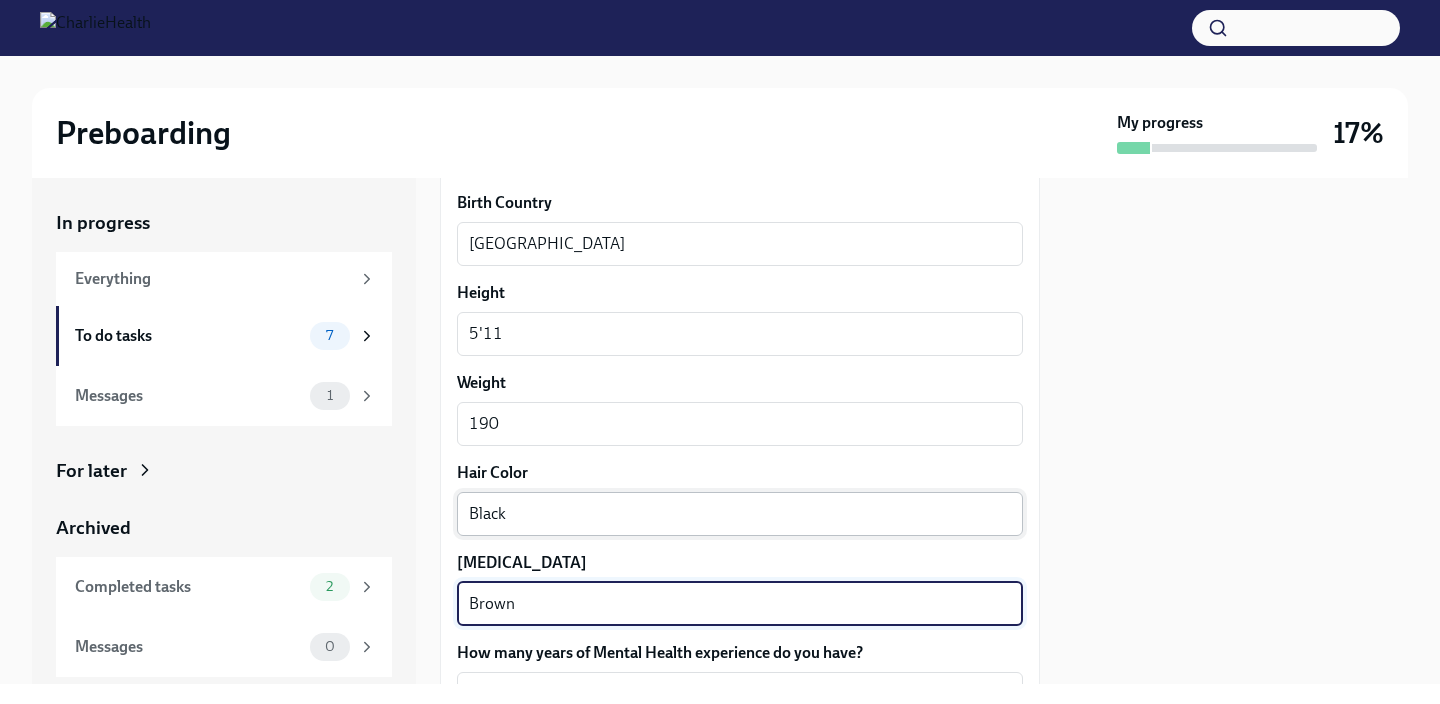 type on "Brown" 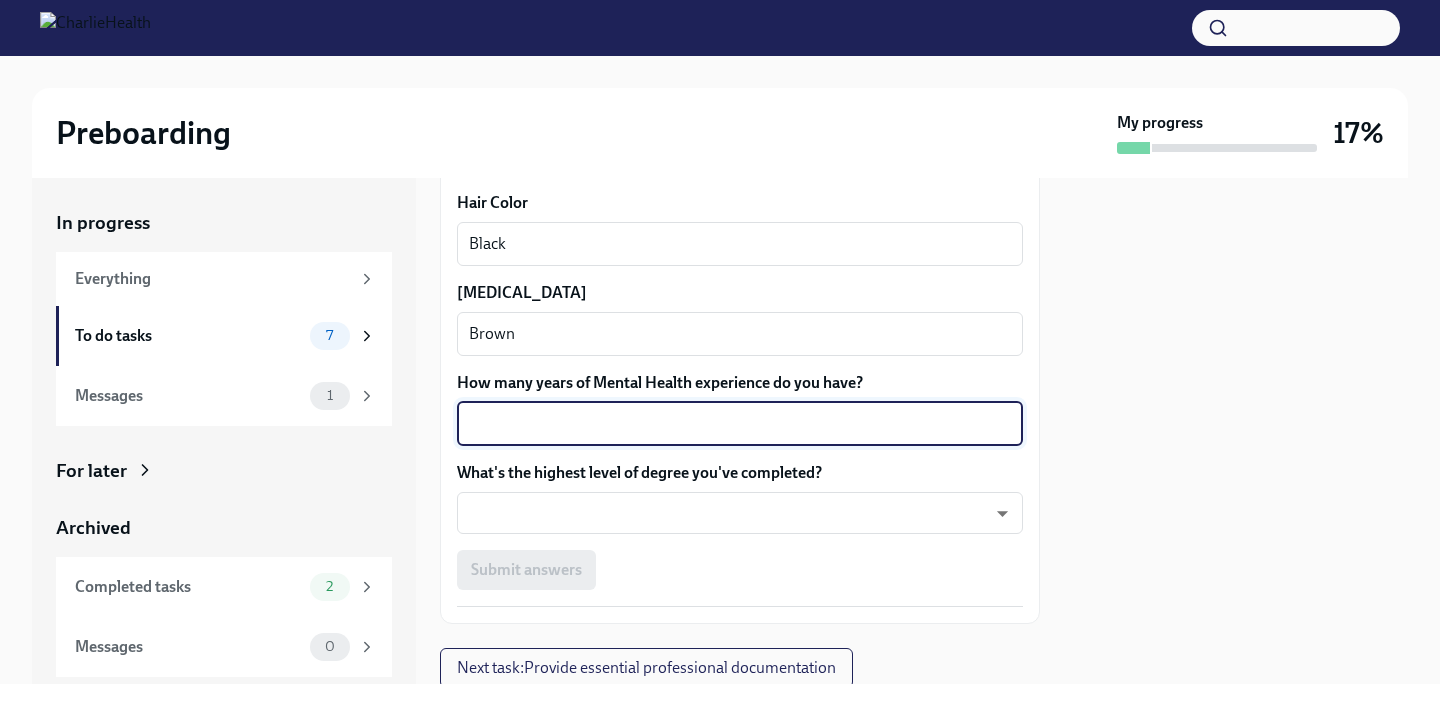 scroll, scrollTop: 1922, scrollLeft: 0, axis: vertical 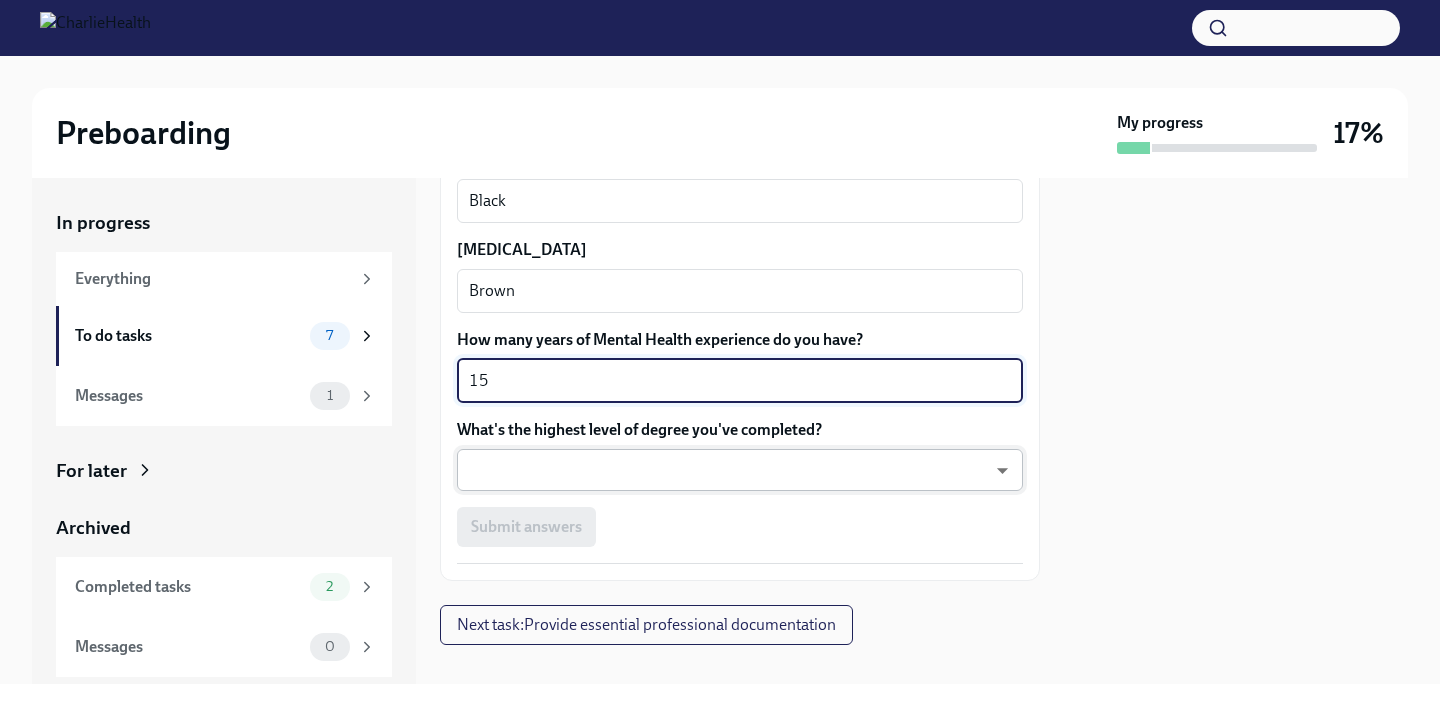 type on "15" 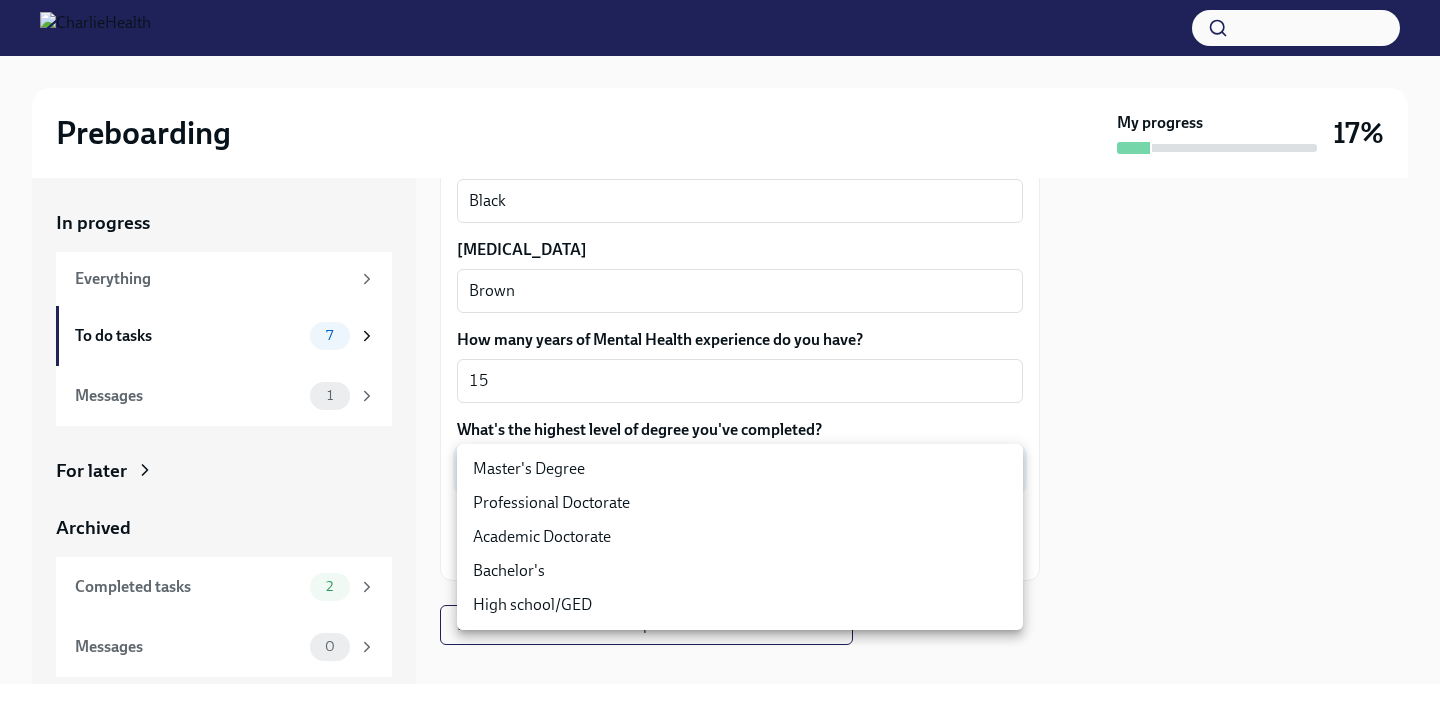 click on "Master's Degree" at bounding box center (740, 469) 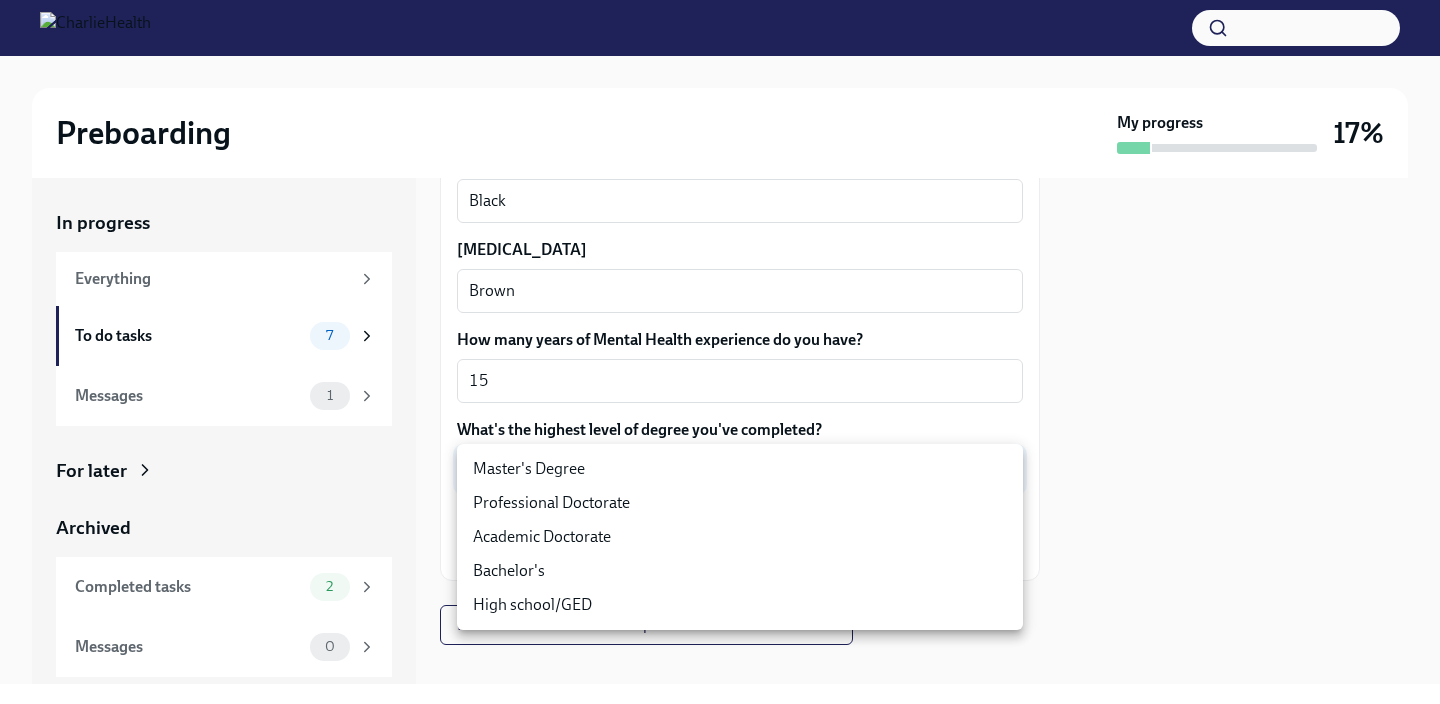 type on "2vBr-ghkD" 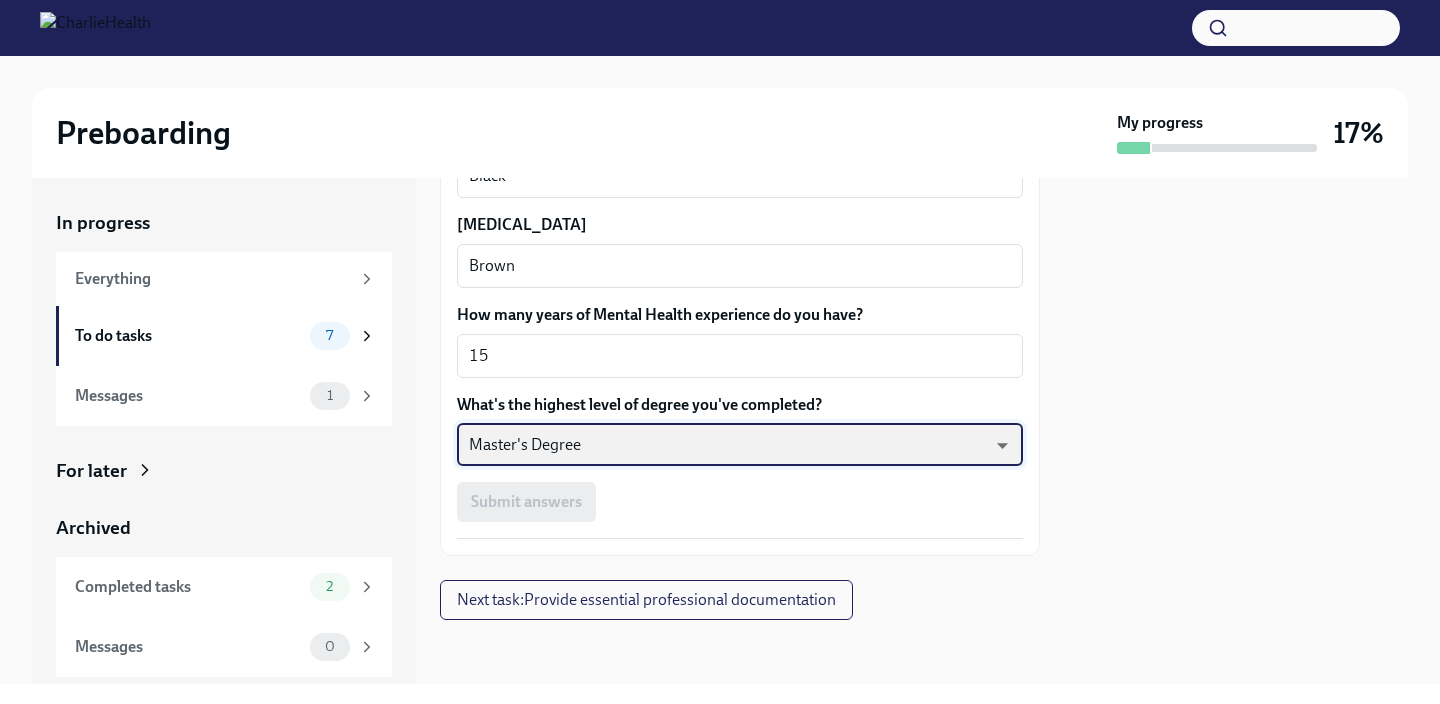 scroll, scrollTop: 1946, scrollLeft: 0, axis: vertical 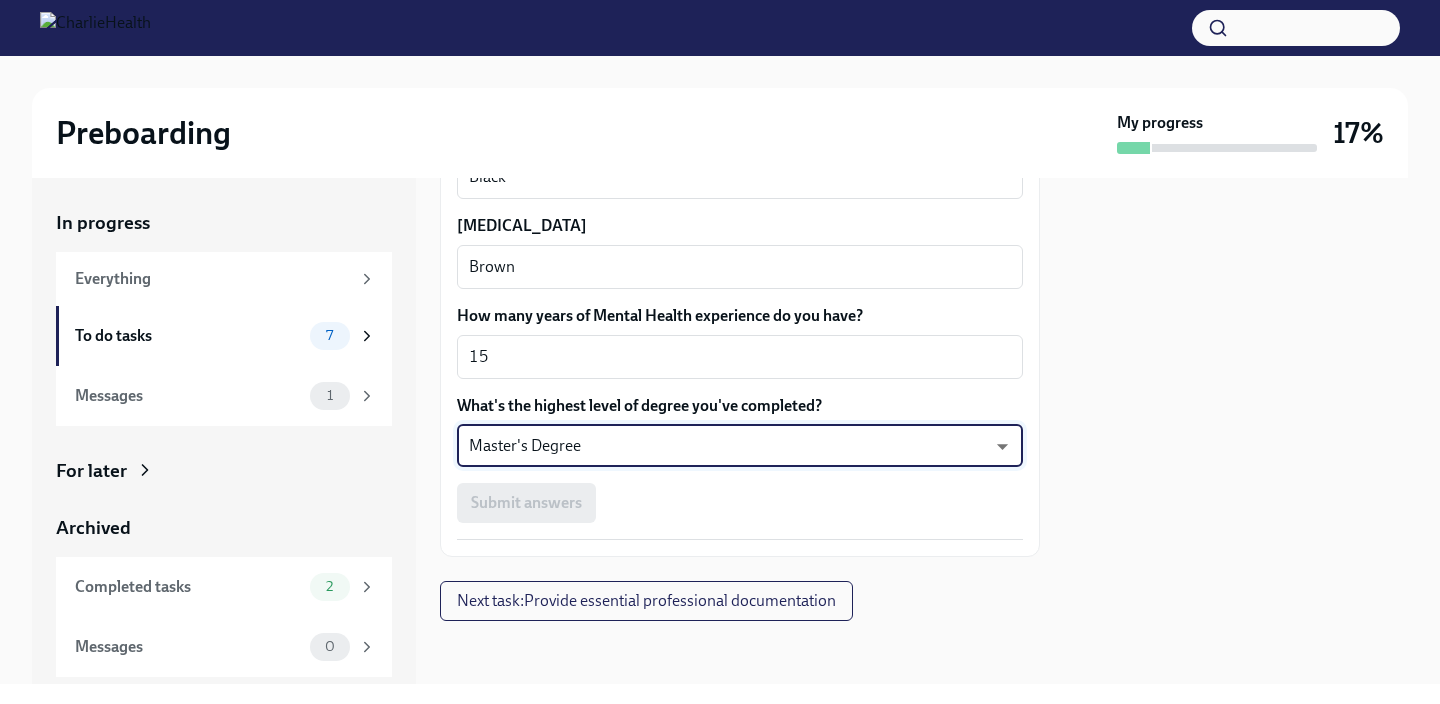click on "Submit answers" at bounding box center [740, 503] 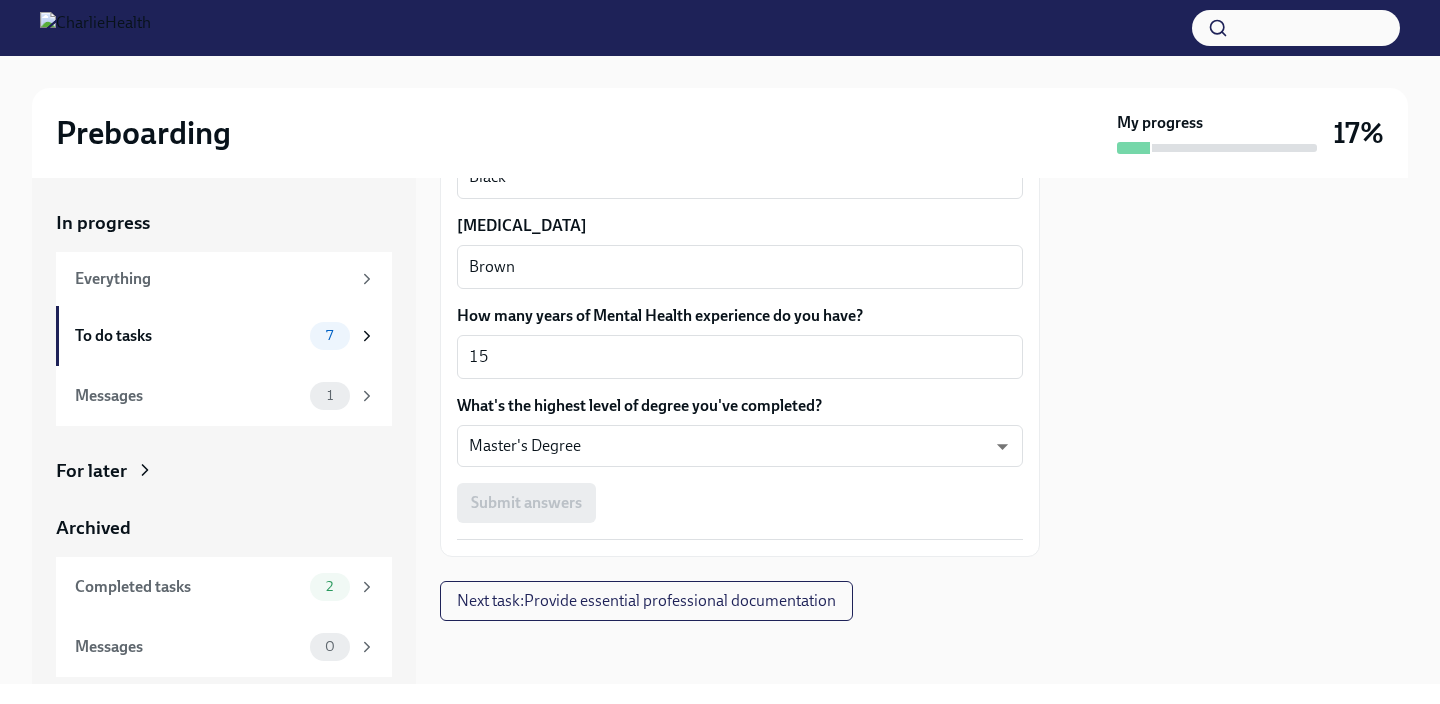scroll, scrollTop: 0, scrollLeft: 0, axis: both 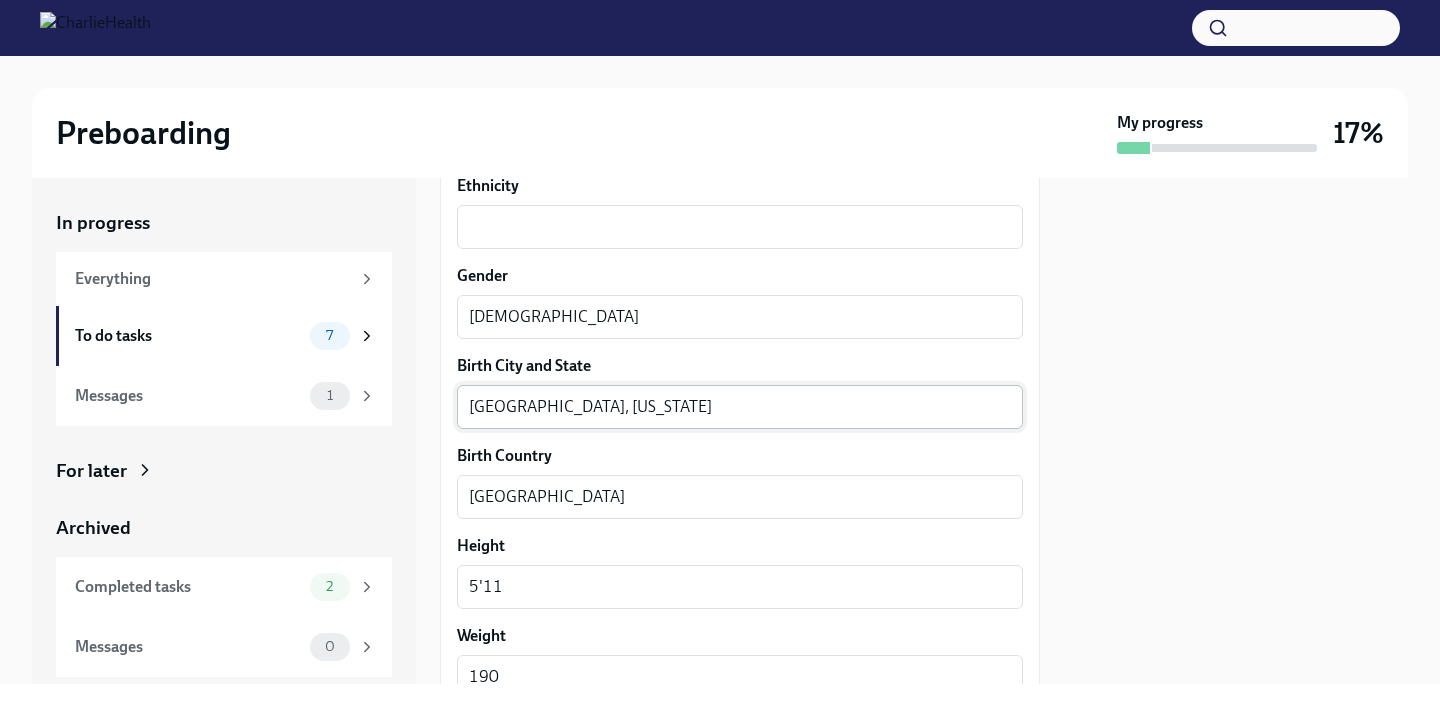click on "[GEOGRAPHIC_DATA], [US_STATE]" at bounding box center [740, 407] 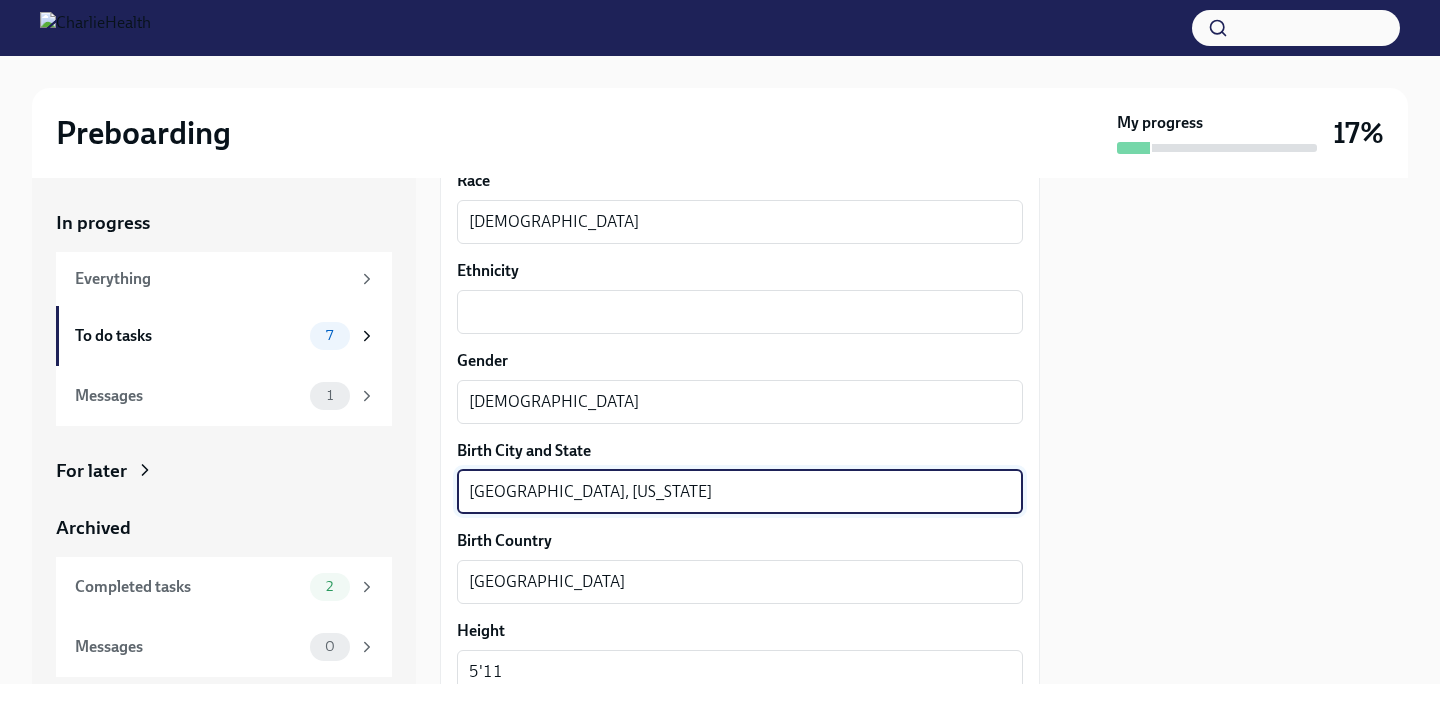 scroll, scrollTop: 1262, scrollLeft: 0, axis: vertical 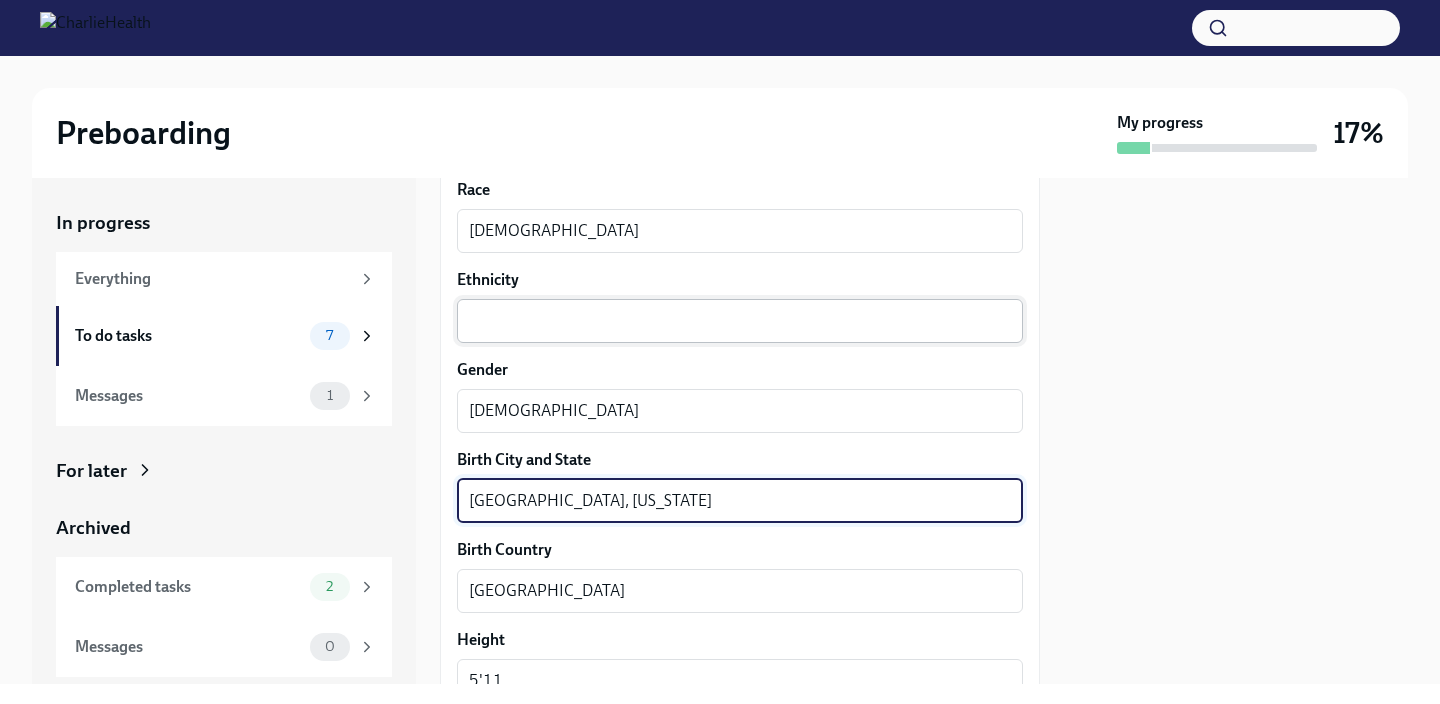 type on "[GEOGRAPHIC_DATA], [US_STATE]" 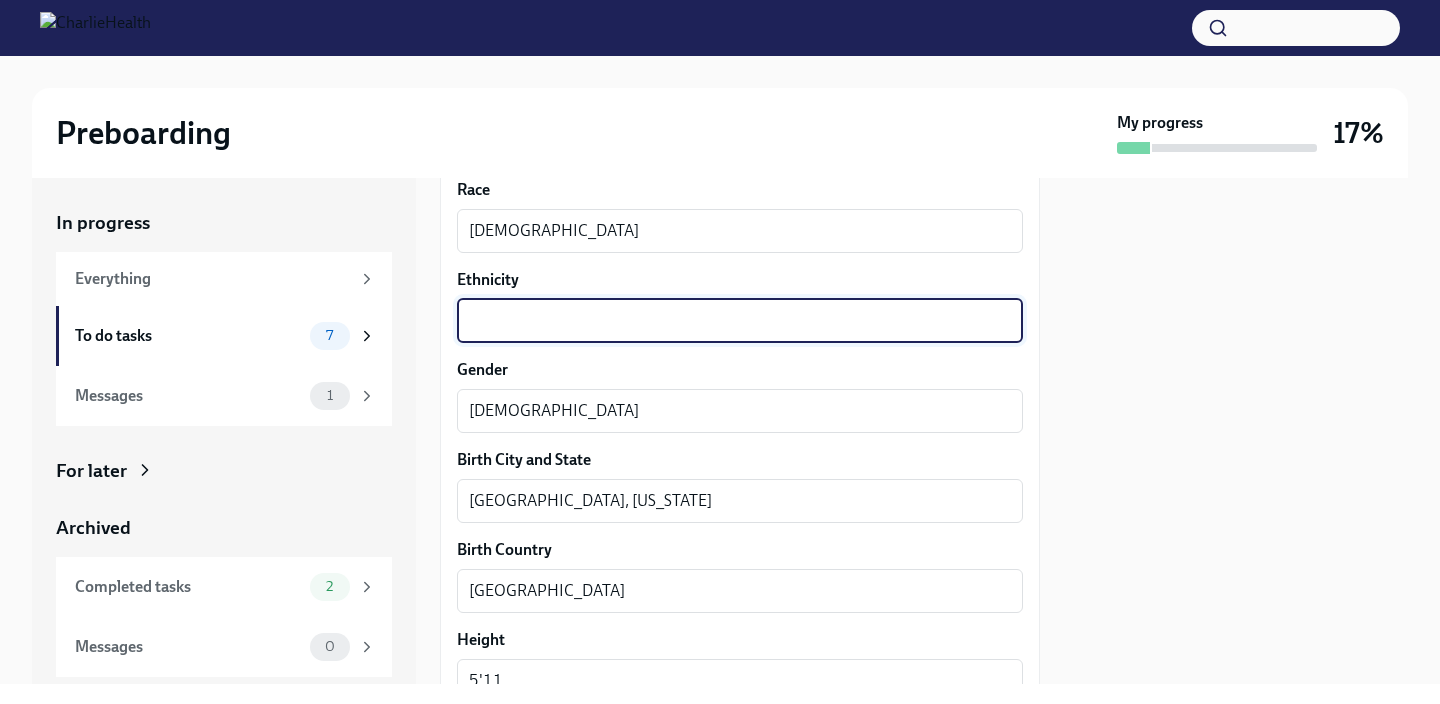 click on "Ethnicity" at bounding box center [740, 321] 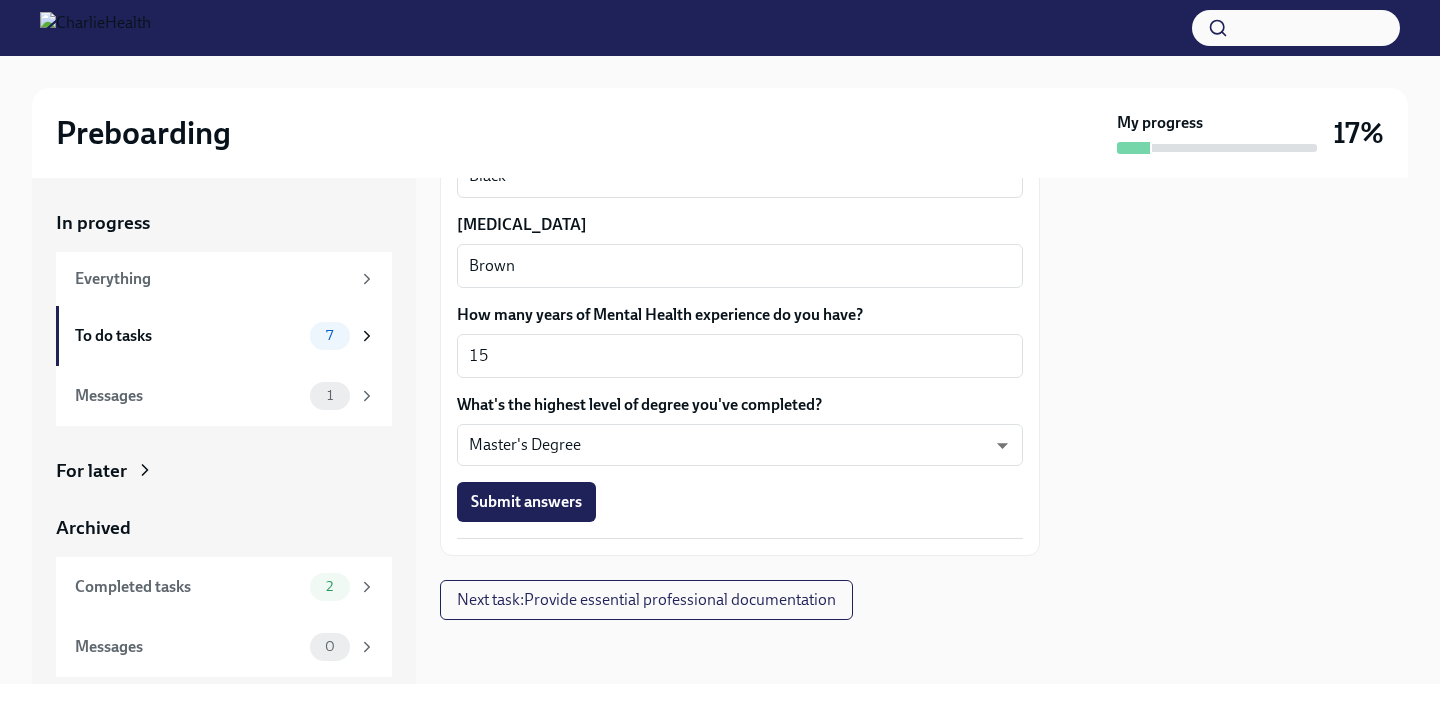 scroll, scrollTop: 1946, scrollLeft: 0, axis: vertical 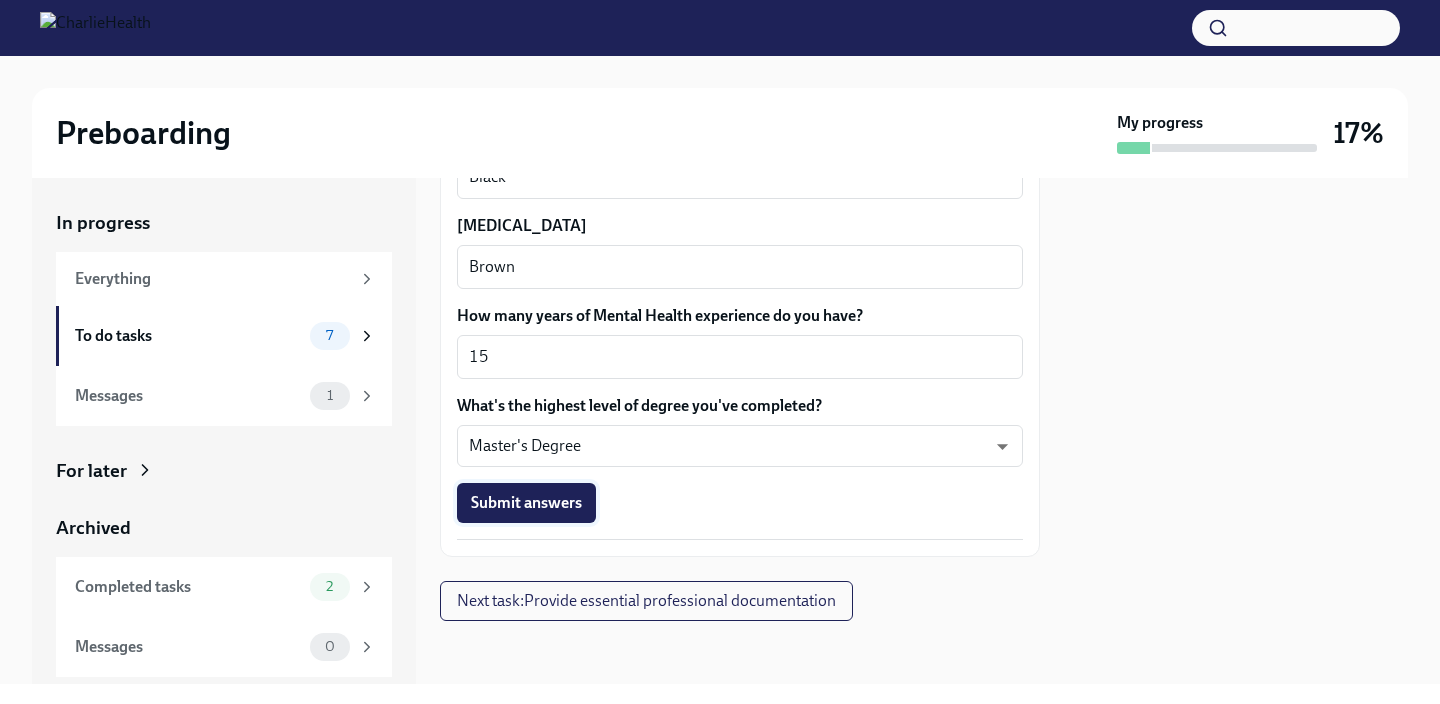 type on "Non [DEMOGRAPHIC_DATA]/[DEMOGRAPHIC_DATA]" 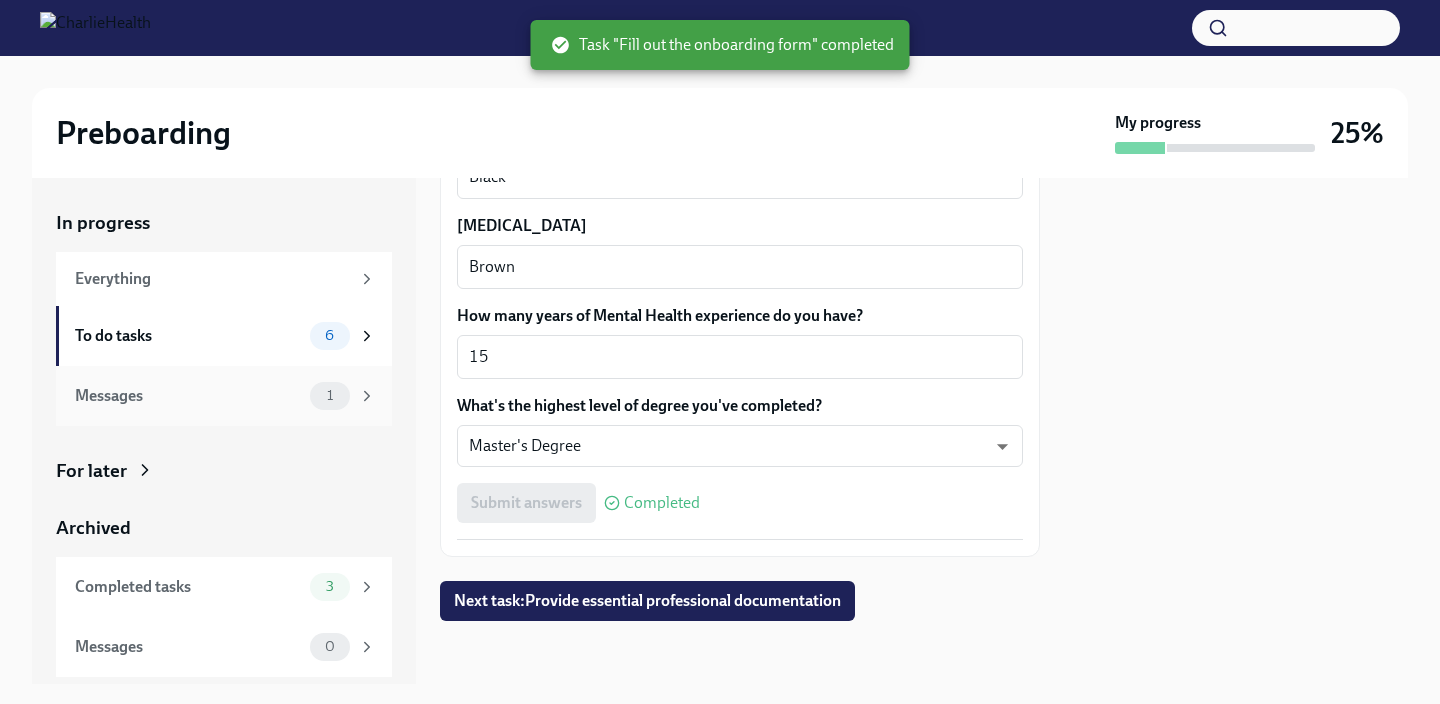click on "Messages 1" at bounding box center [225, 396] 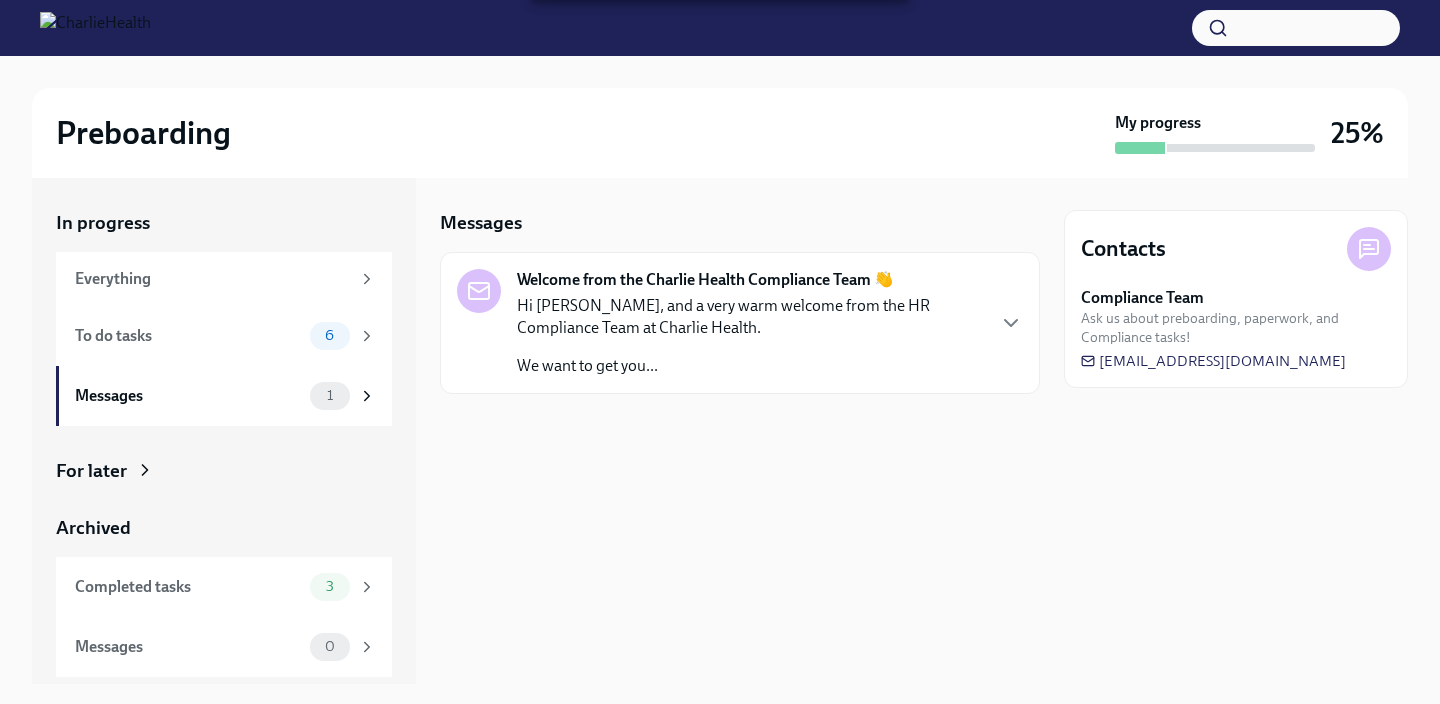 click on "Welcome from the Charlie Health Compliance Team 👋" at bounding box center [705, 280] 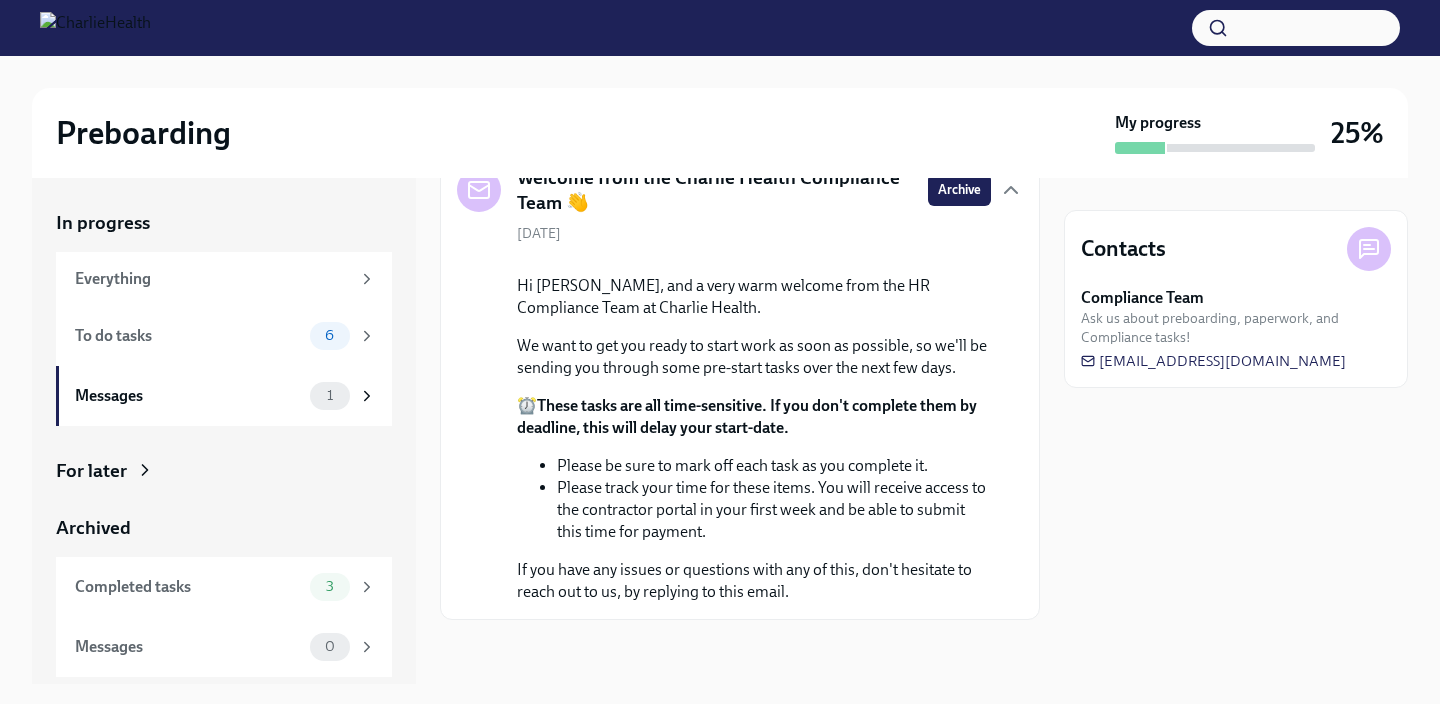 scroll, scrollTop: 238, scrollLeft: 0, axis: vertical 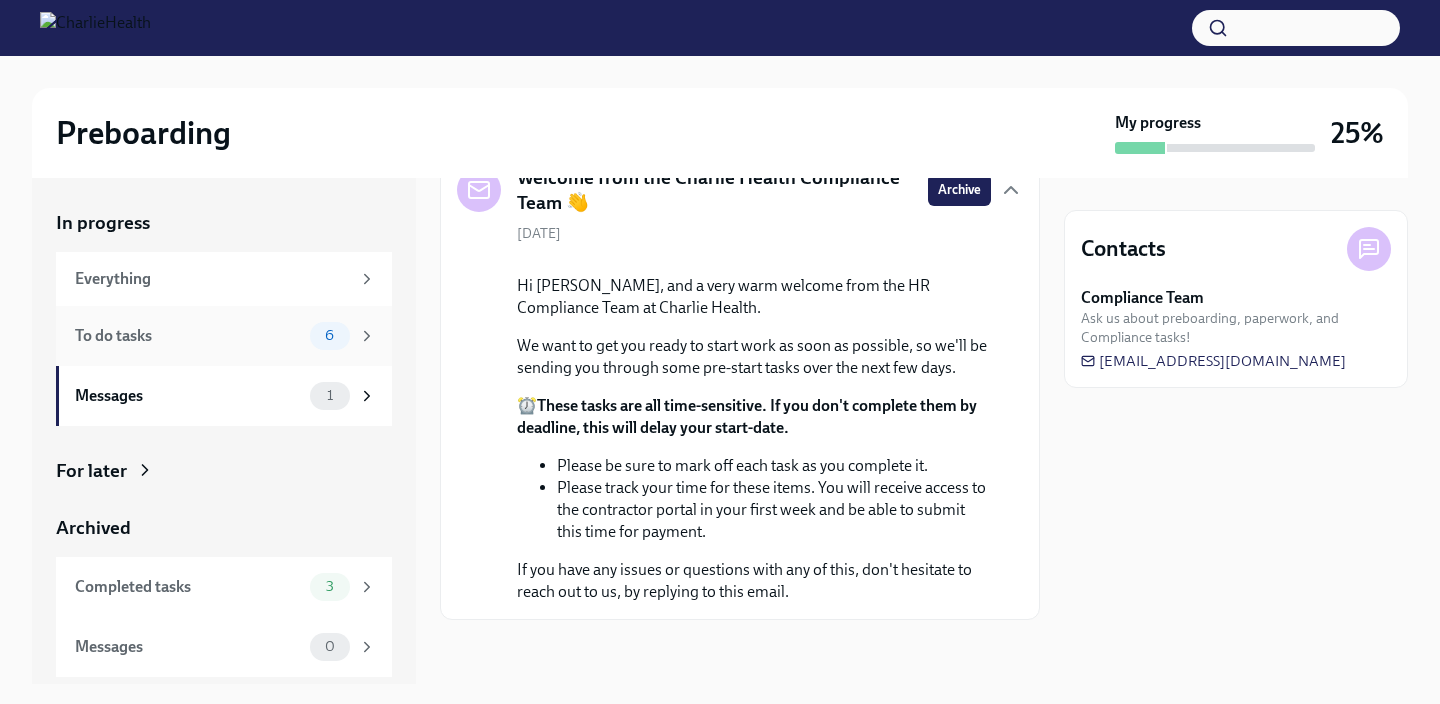 click on "To do tasks" at bounding box center [188, 336] 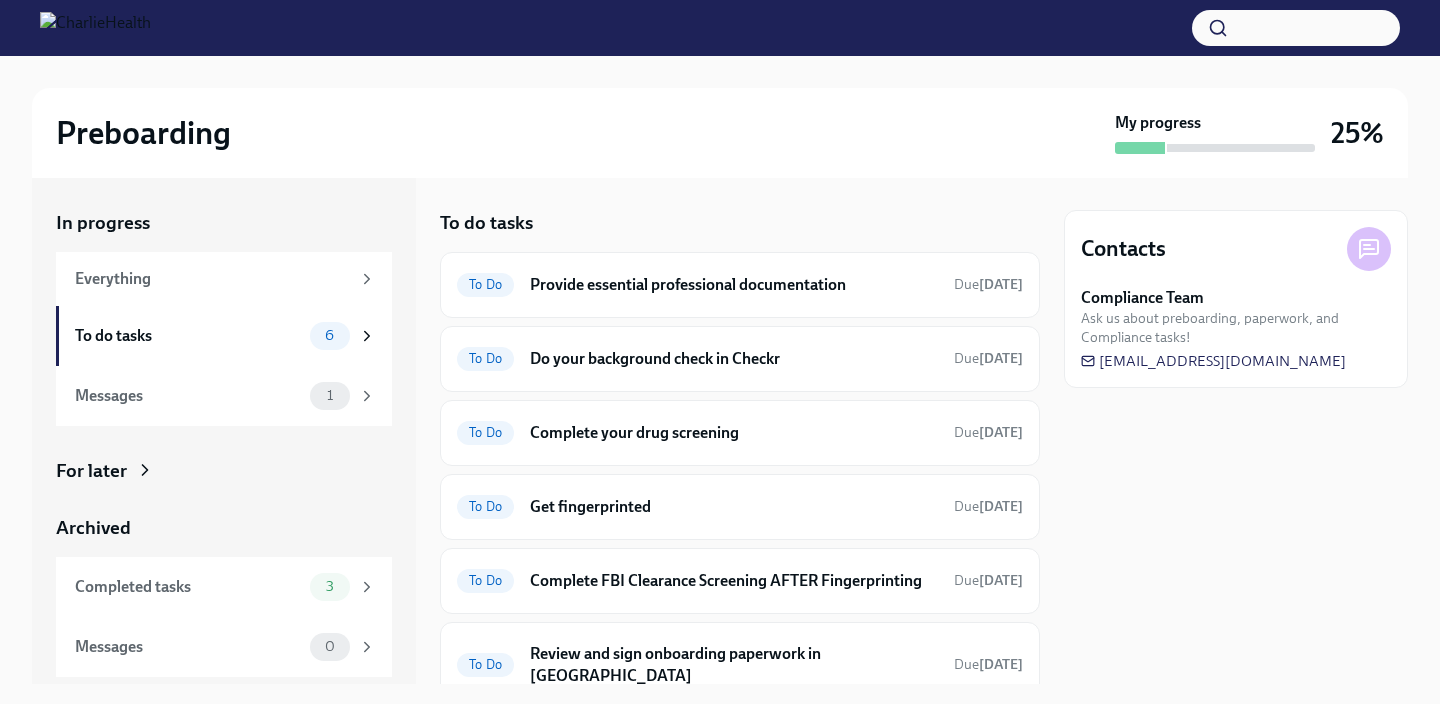 scroll, scrollTop: 0, scrollLeft: 0, axis: both 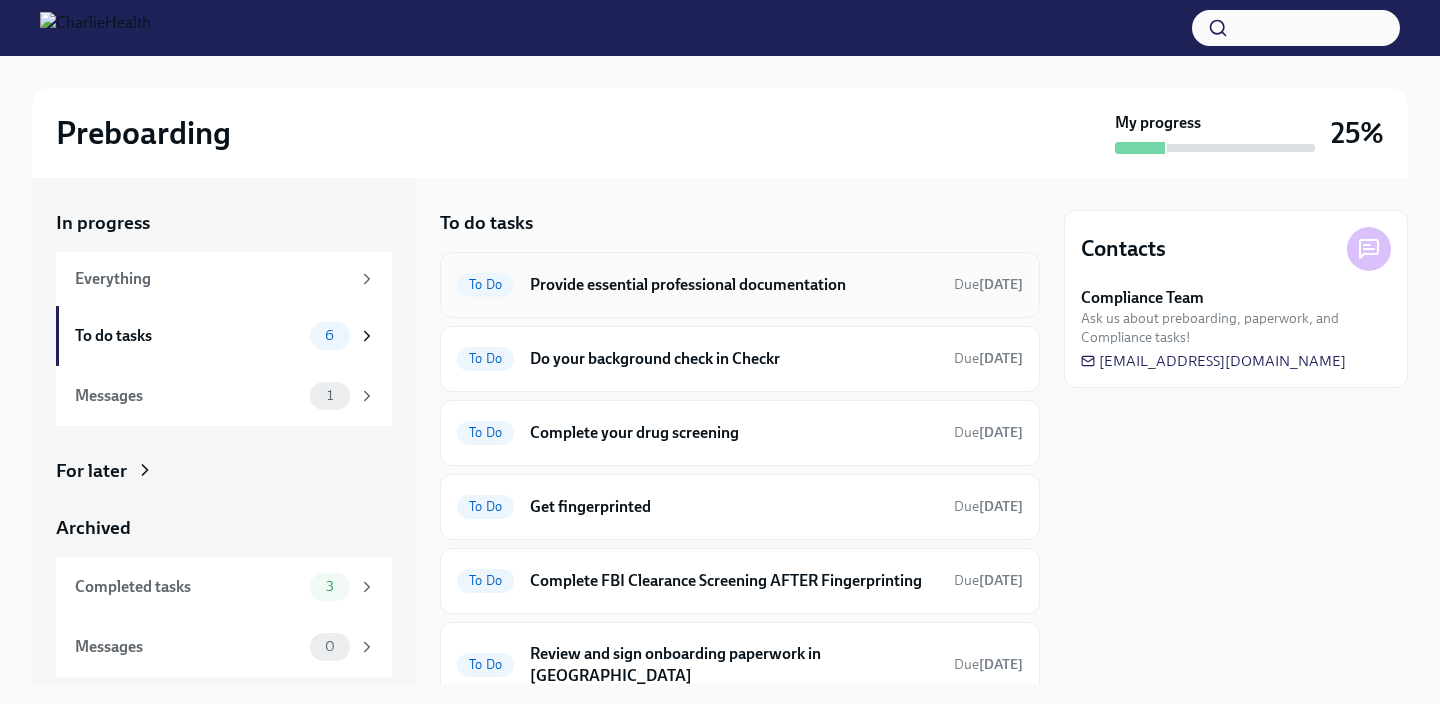 click on "Provide essential professional documentation" at bounding box center (734, 285) 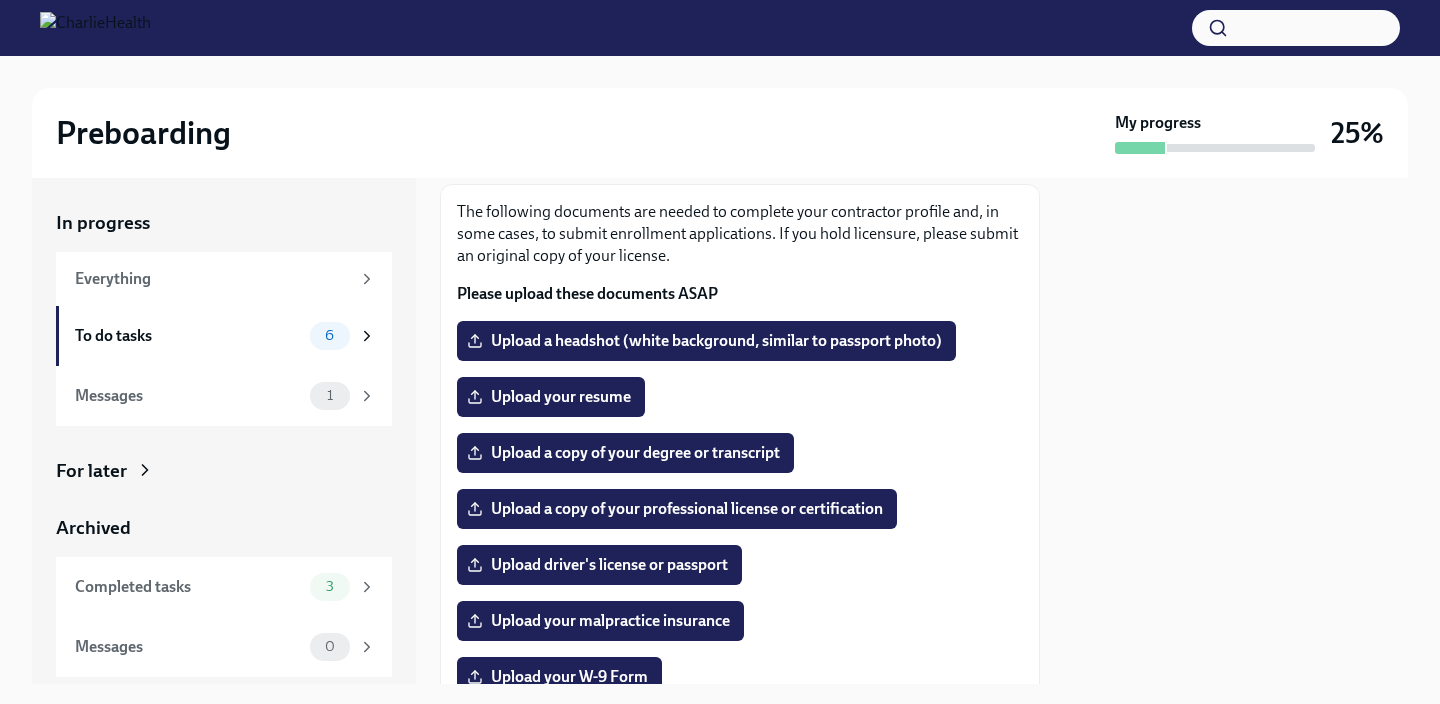 scroll, scrollTop: 113, scrollLeft: 0, axis: vertical 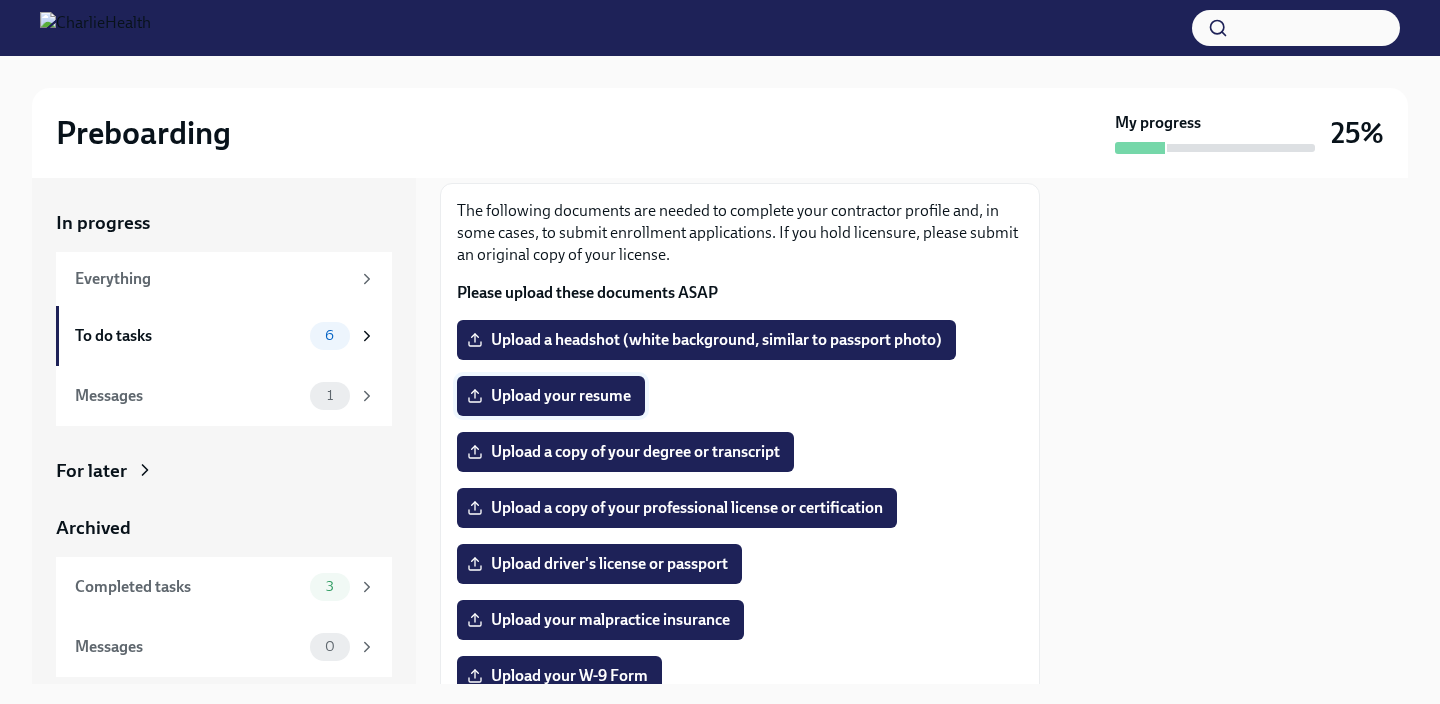 click on "Upload your resume" at bounding box center [551, 396] 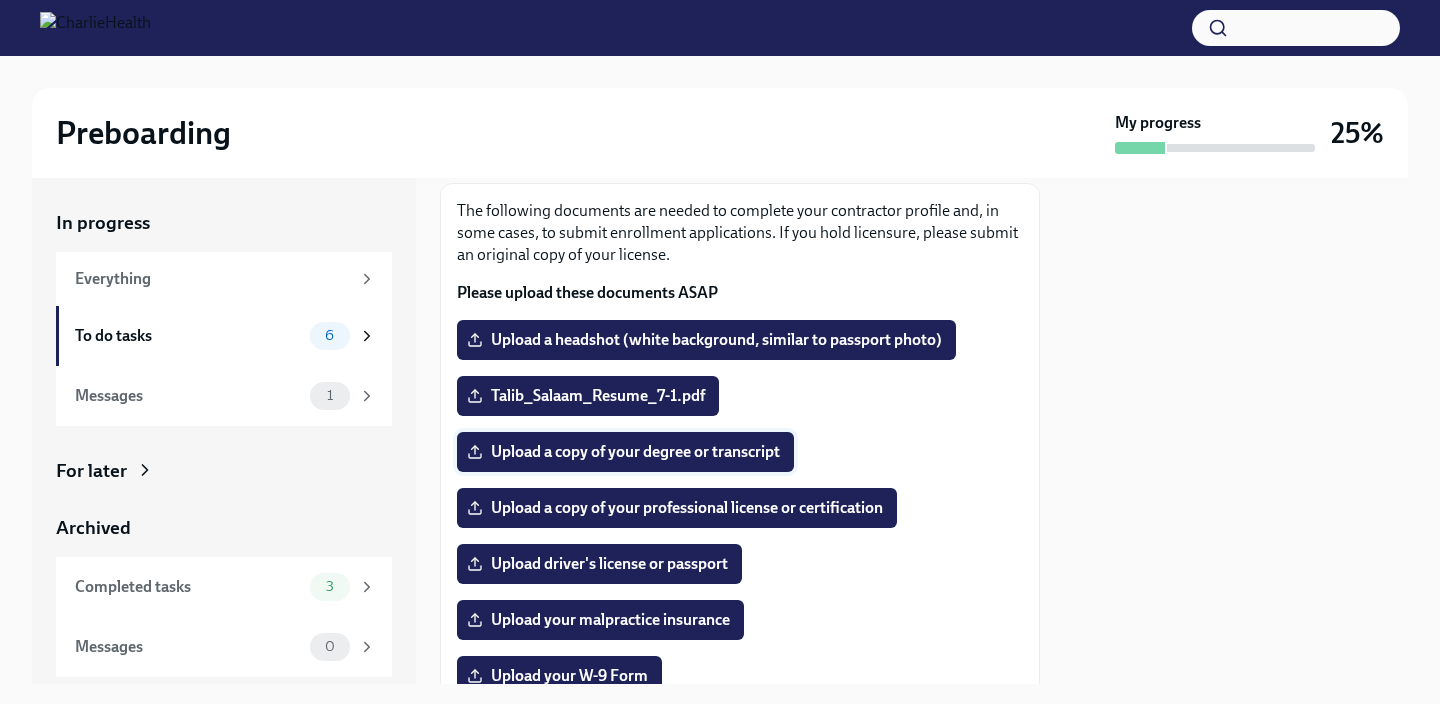 click on "Upload a copy of your degree or transcript" at bounding box center (625, 452) 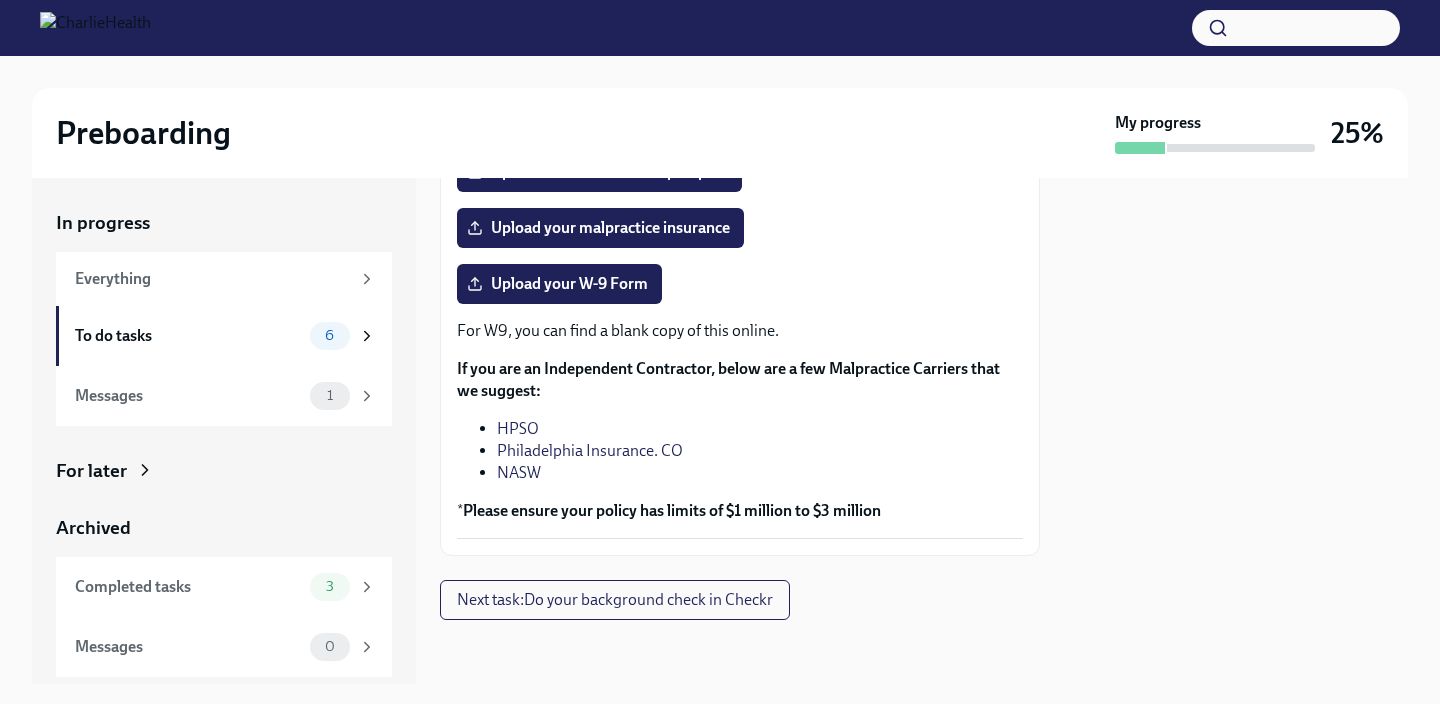 scroll, scrollTop: 506, scrollLeft: 0, axis: vertical 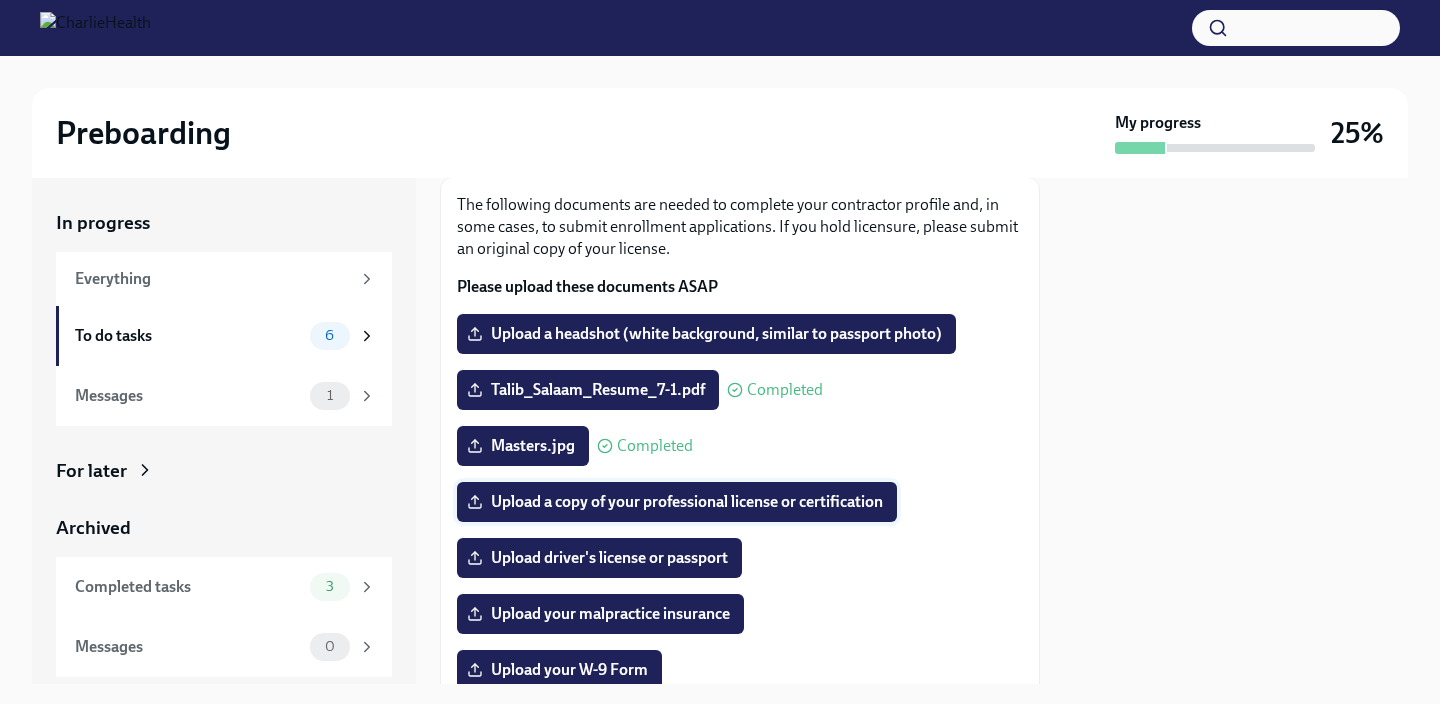click on "Upload a copy of your professional license or certification" at bounding box center [677, 502] 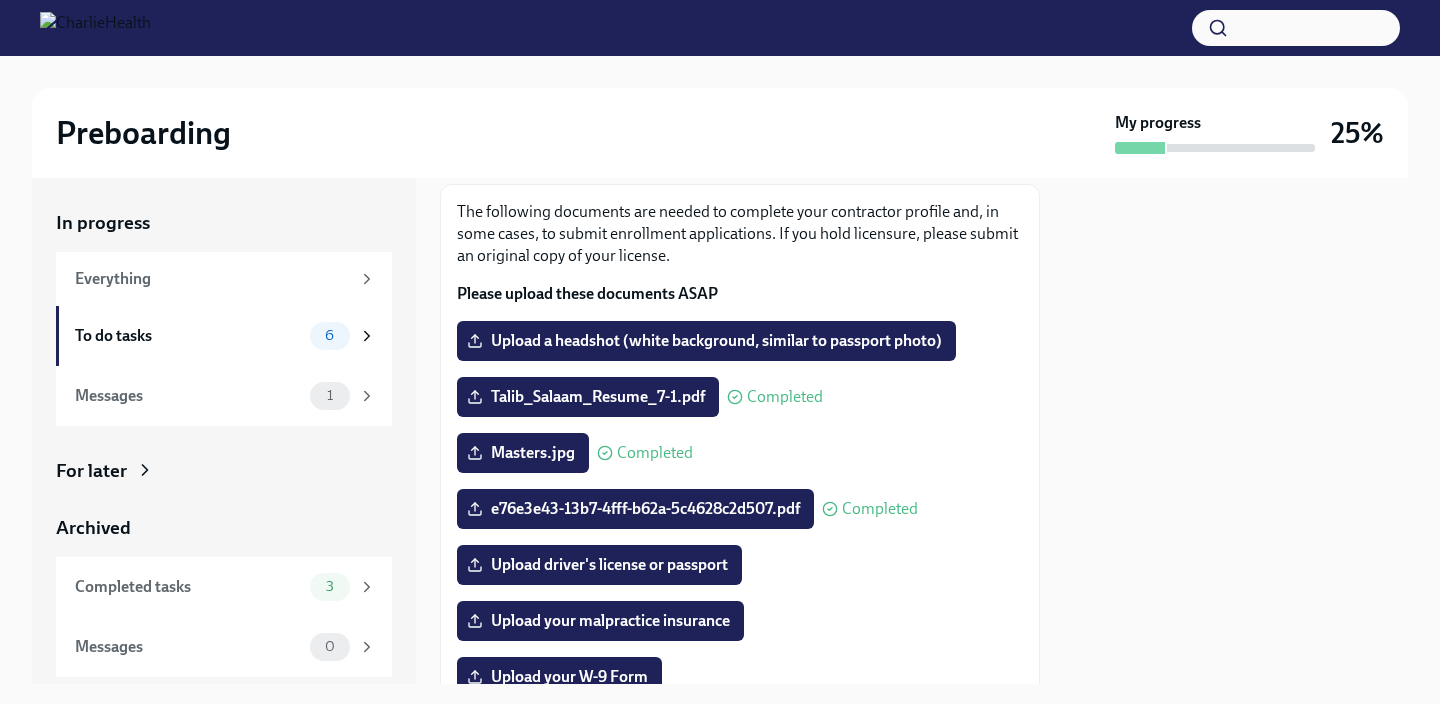 scroll, scrollTop: 109, scrollLeft: 0, axis: vertical 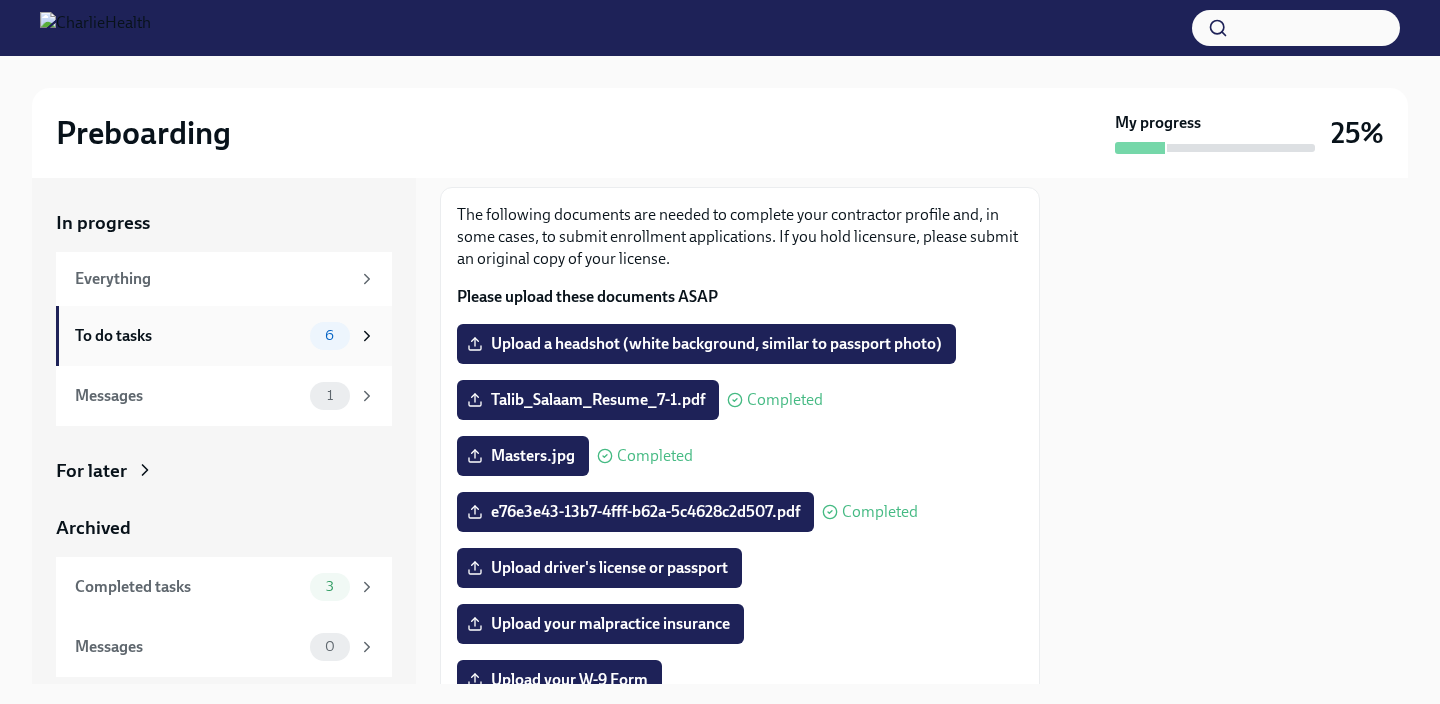 click on "To do tasks" at bounding box center [188, 336] 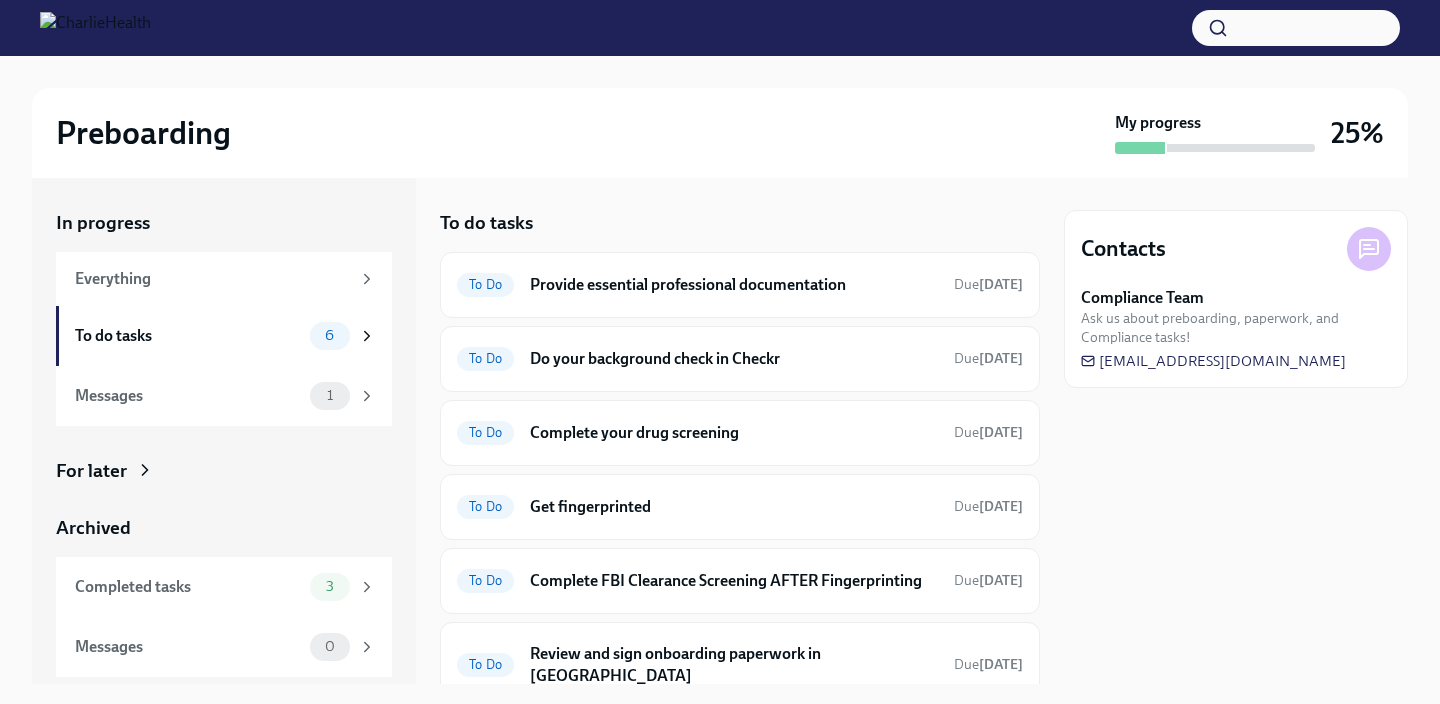 scroll, scrollTop: 0, scrollLeft: 0, axis: both 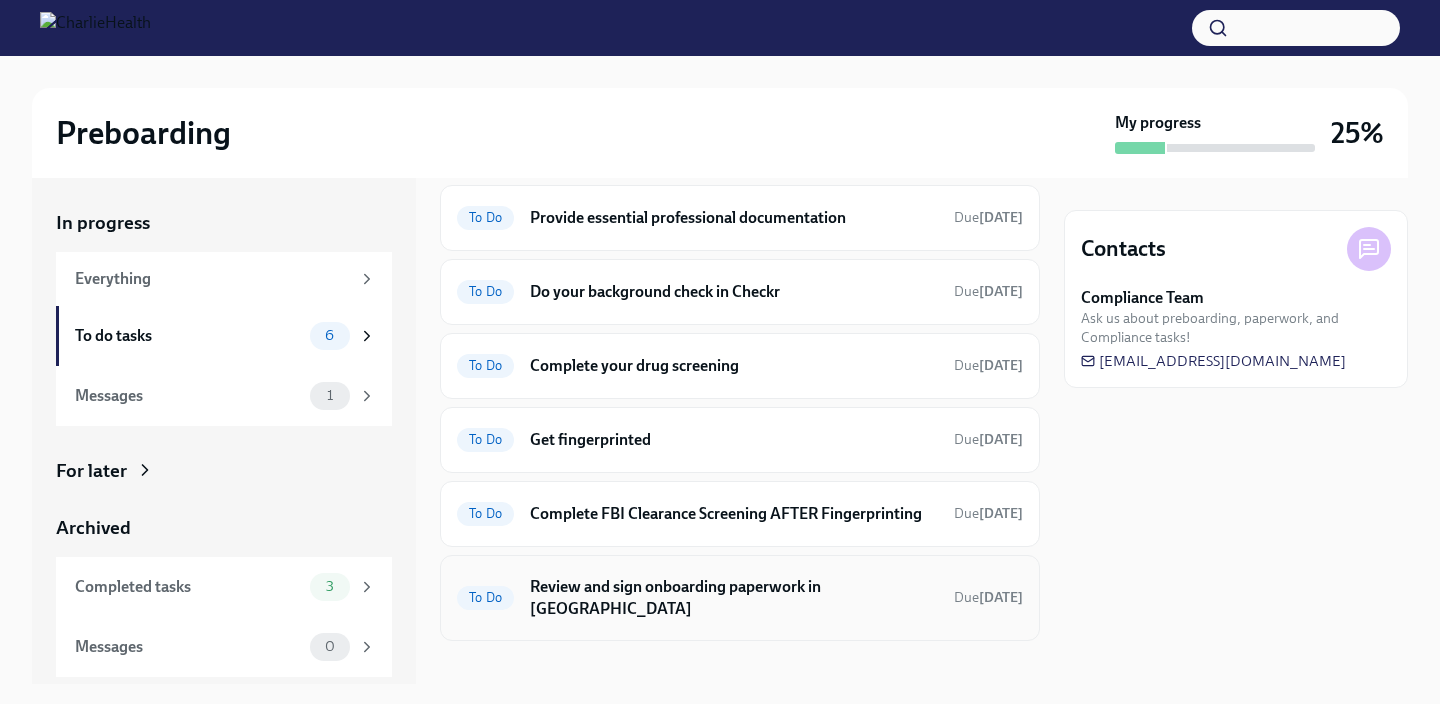 click on "To Do Review and sign onboarding paperwork in [GEOGRAPHIC_DATA] Due  [DATE]" at bounding box center [740, 598] 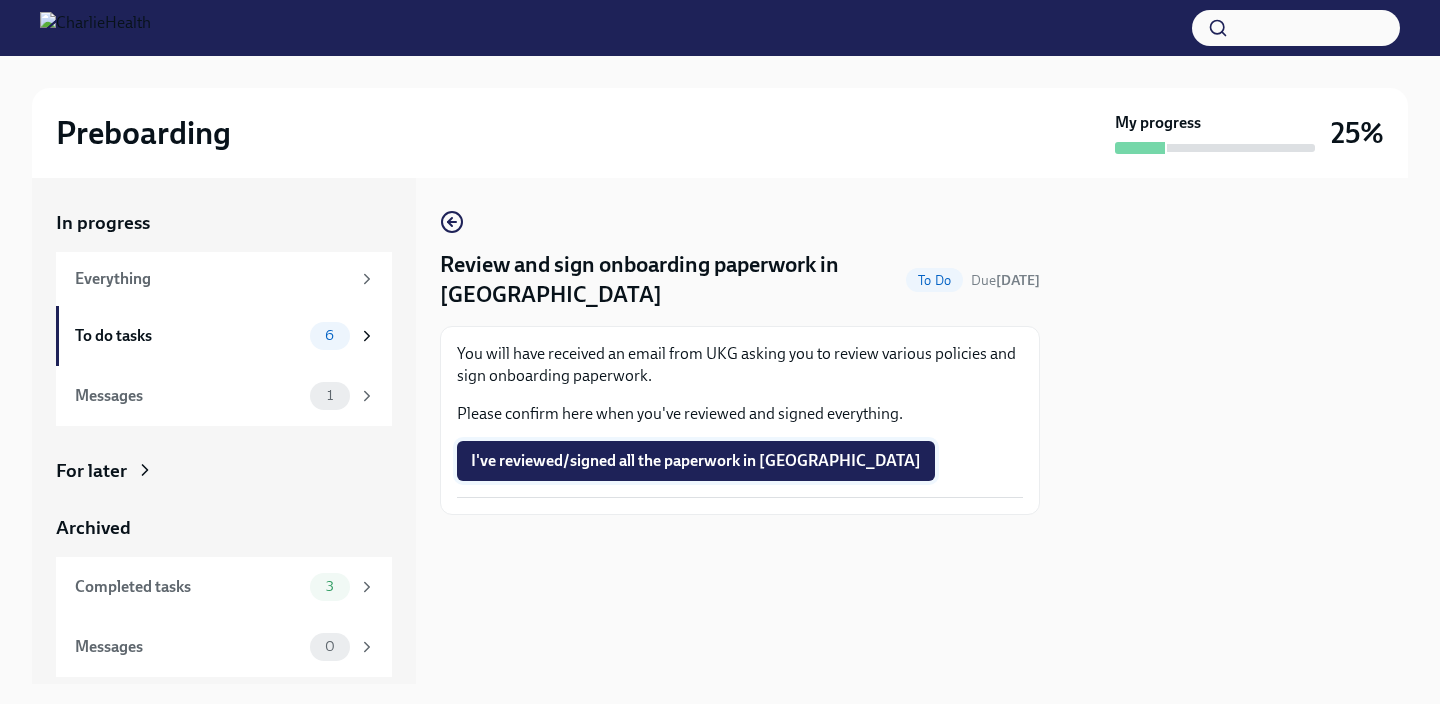 click on "I've reviewed/signed all the paperwork in [GEOGRAPHIC_DATA]" at bounding box center (696, 461) 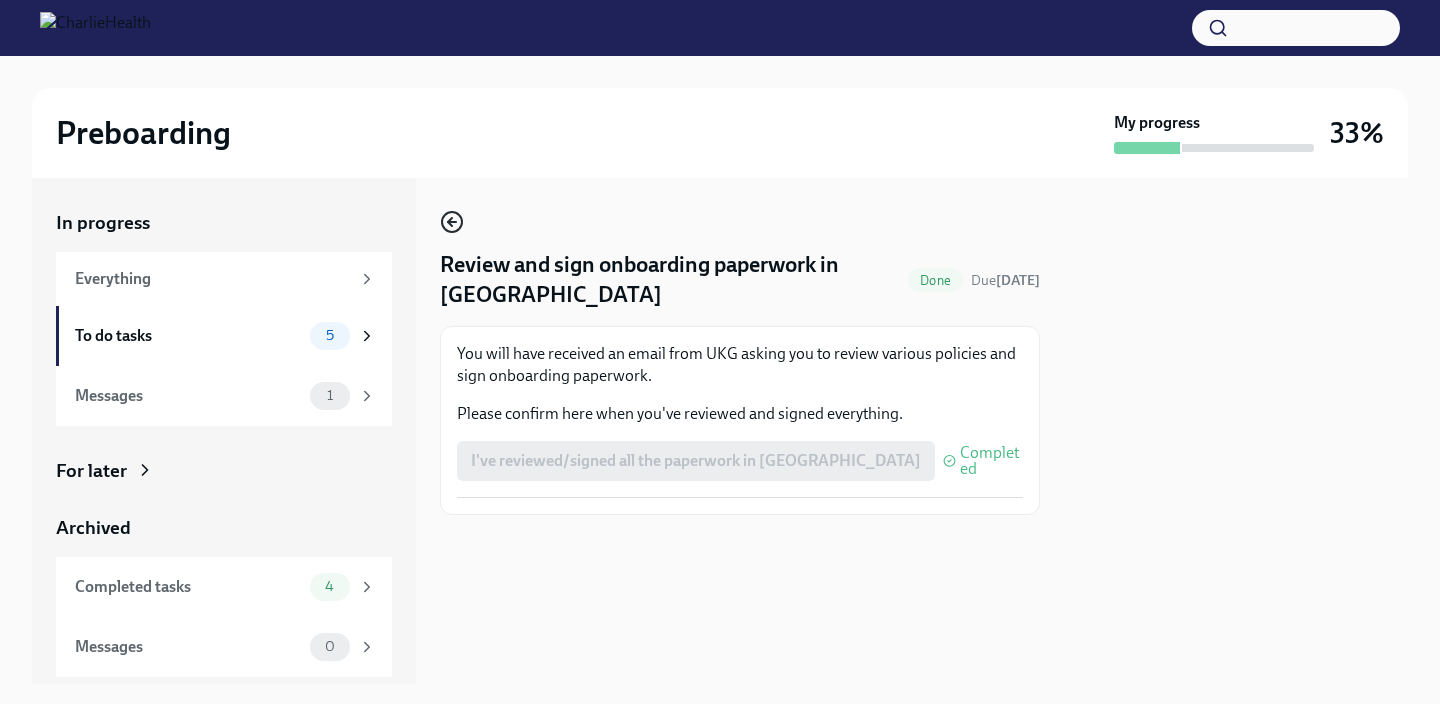 click 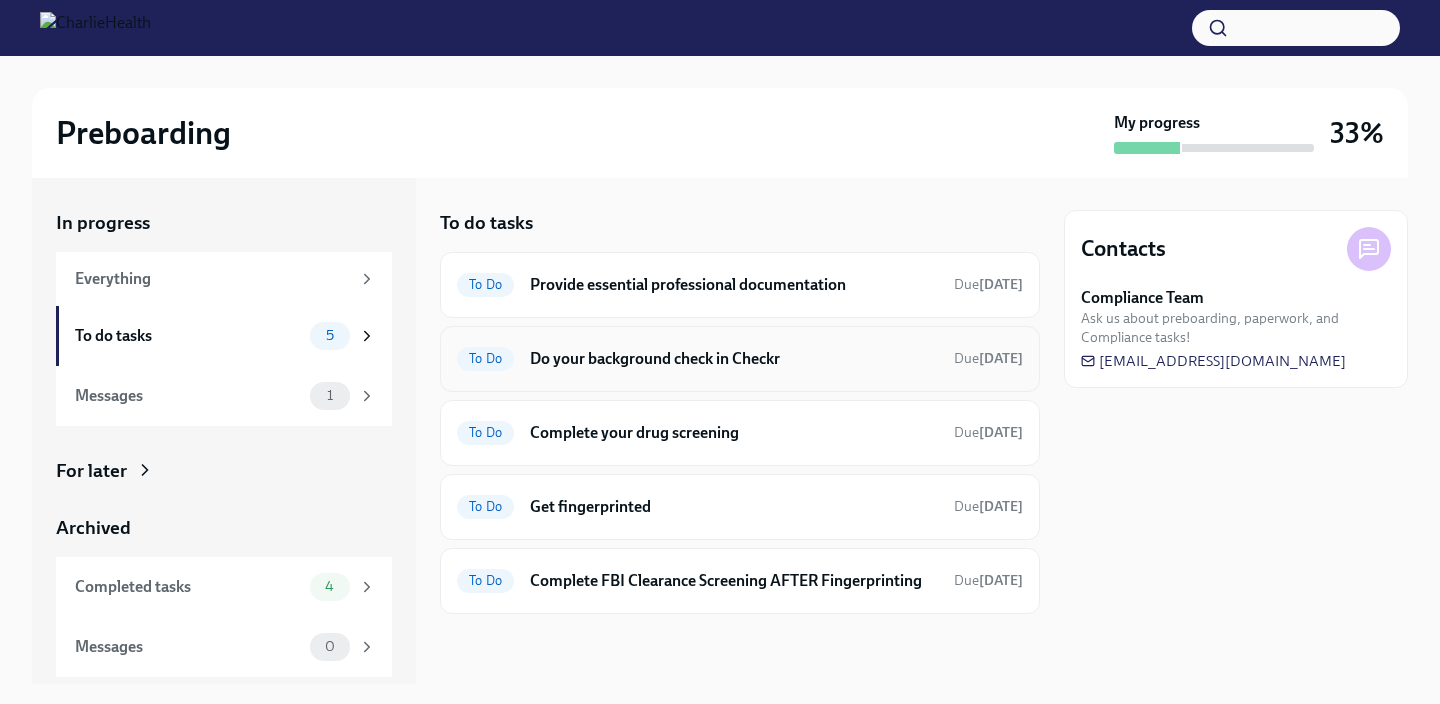 scroll, scrollTop: 0, scrollLeft: 0, axis: both 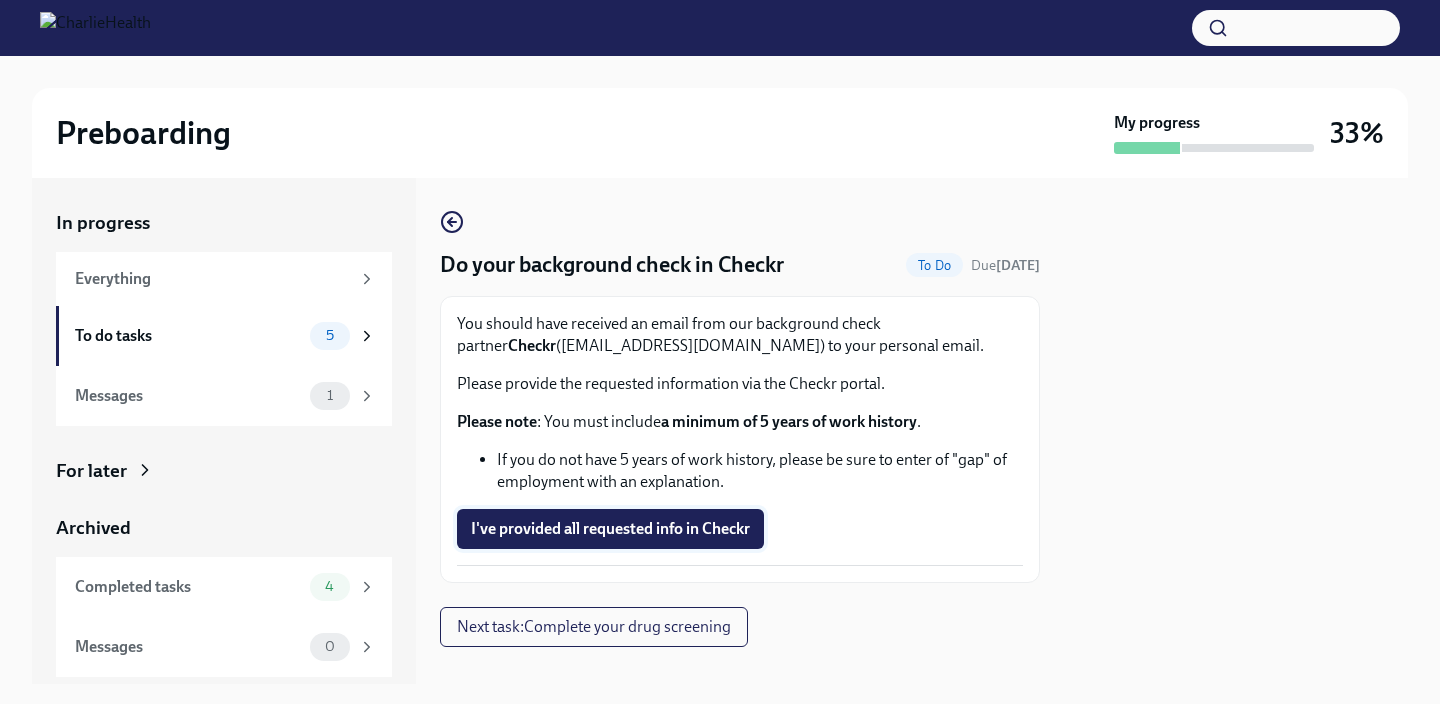 click on "I've provided all requested info in Checkr" at bounding box center [610, 529] 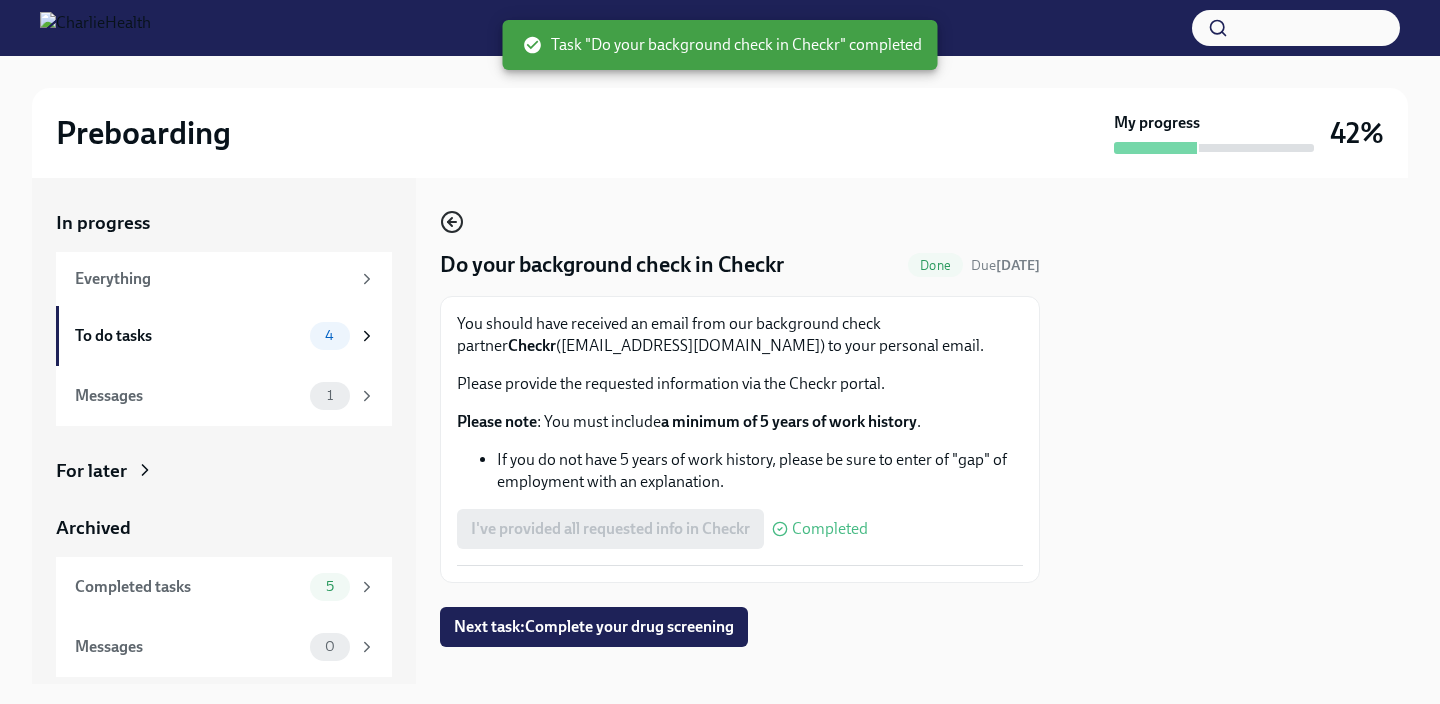 click 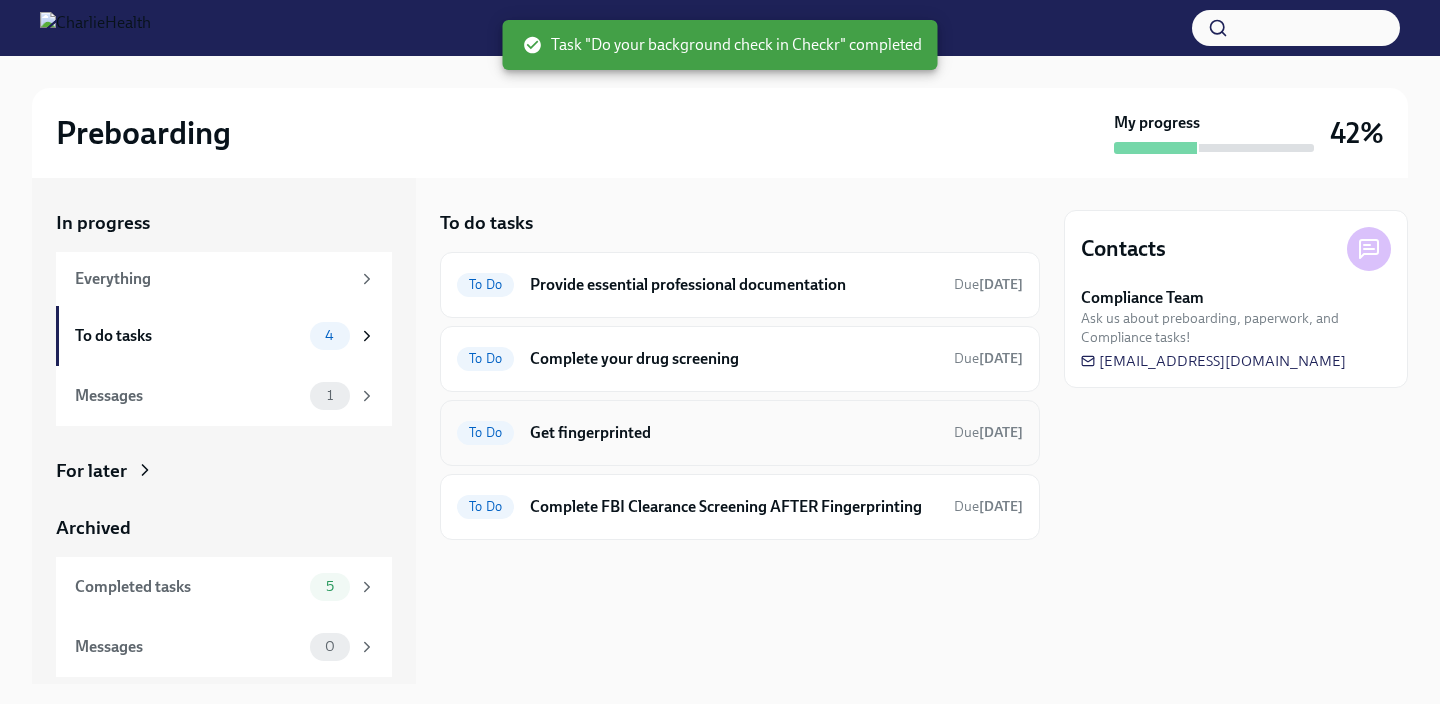 click on "Get fingerprinted" at bounding box center [734, 433] 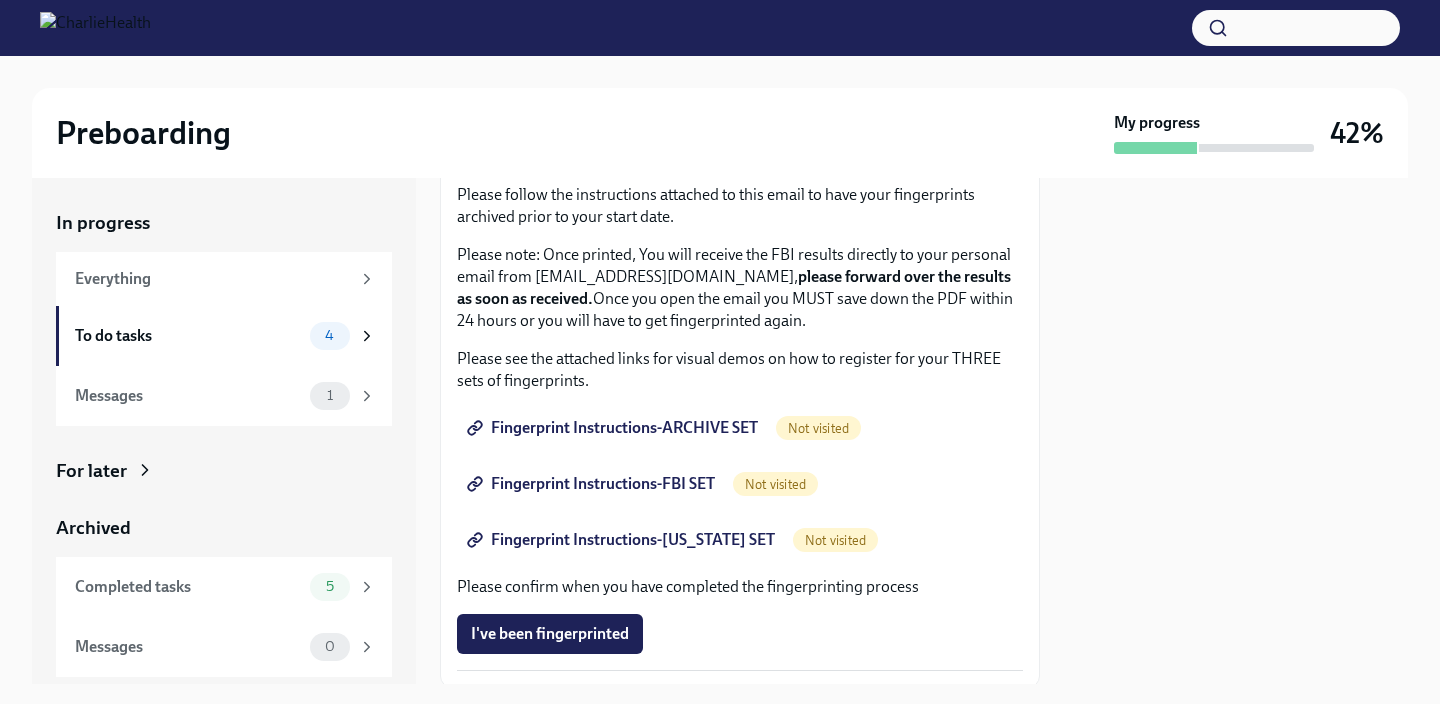 scroll, scrollTop: 207, scrollLeft: 0, axis: vertical 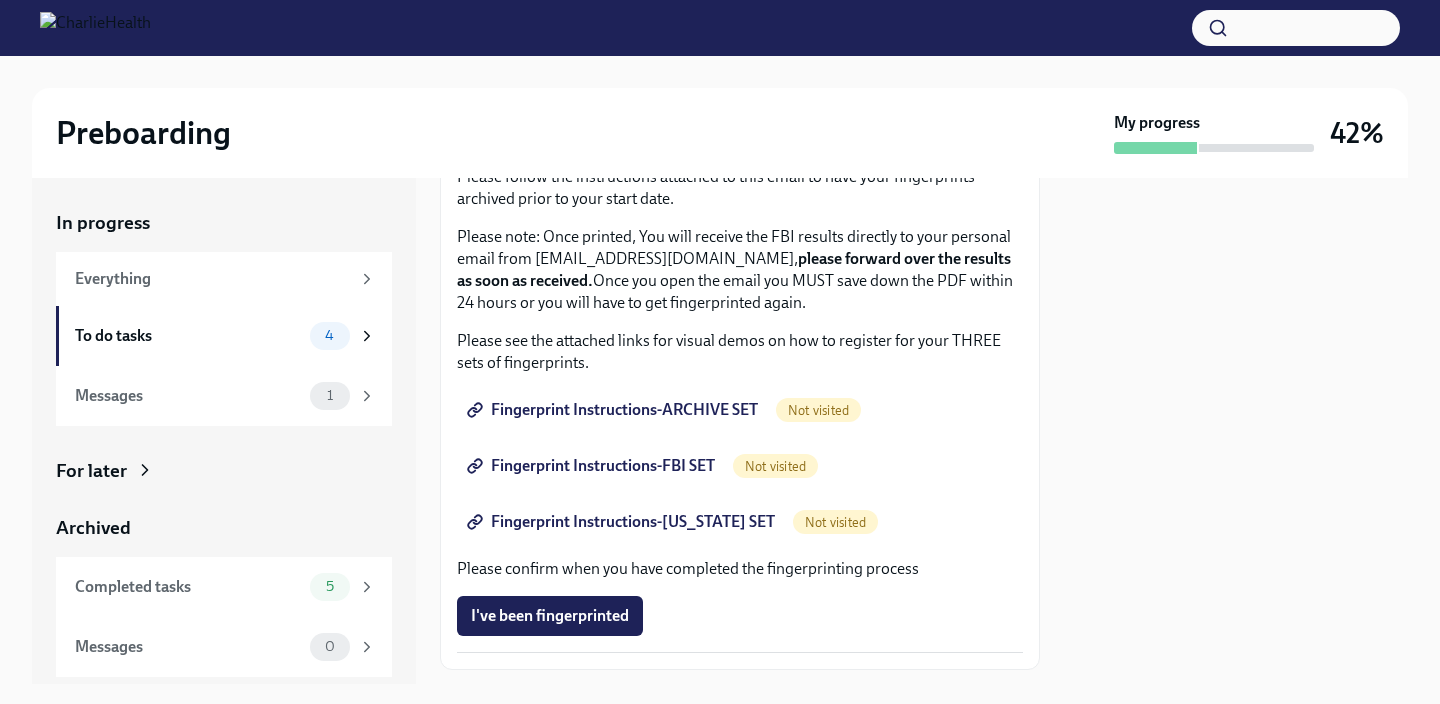 click on "Fingerprint Instructions-ARCHIVE SET" at bounding box center (614, 410) 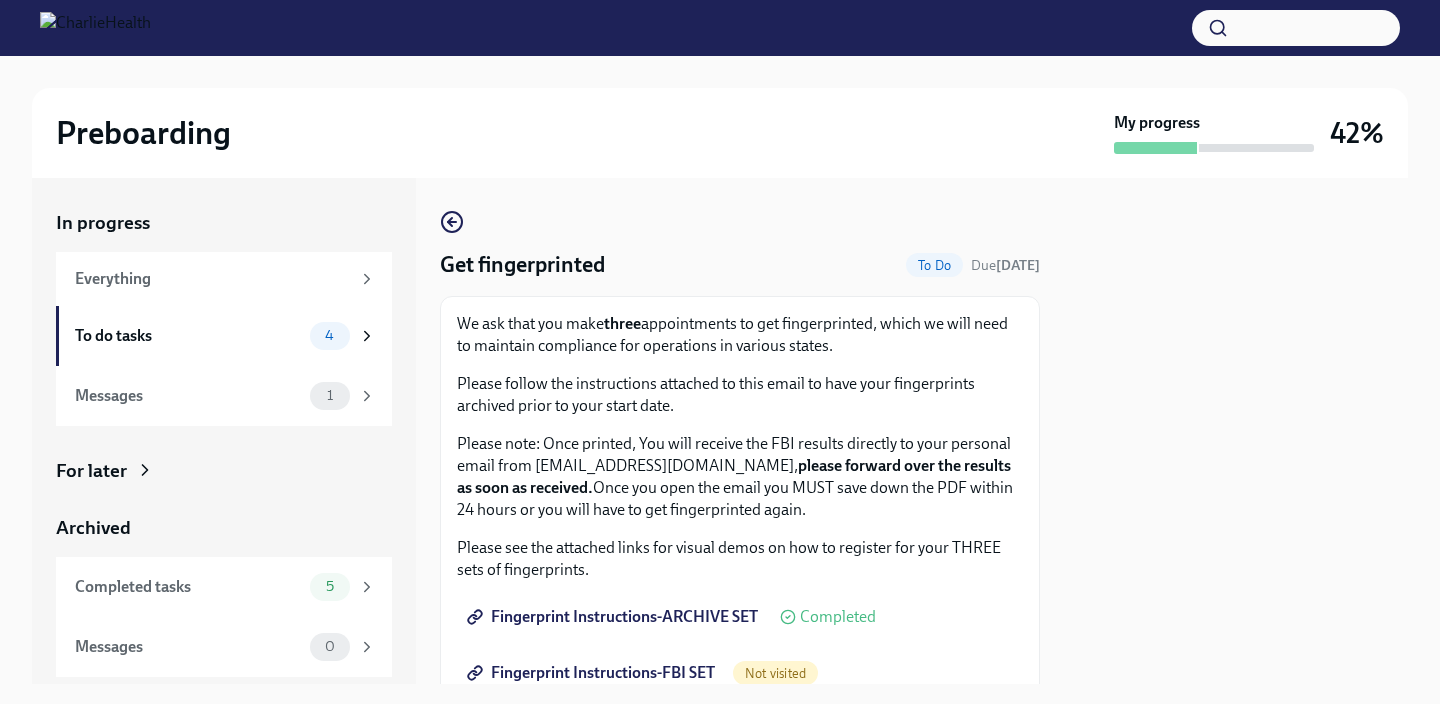 scroll, scrollTop: 0, scrollLeft: 0, axis: both 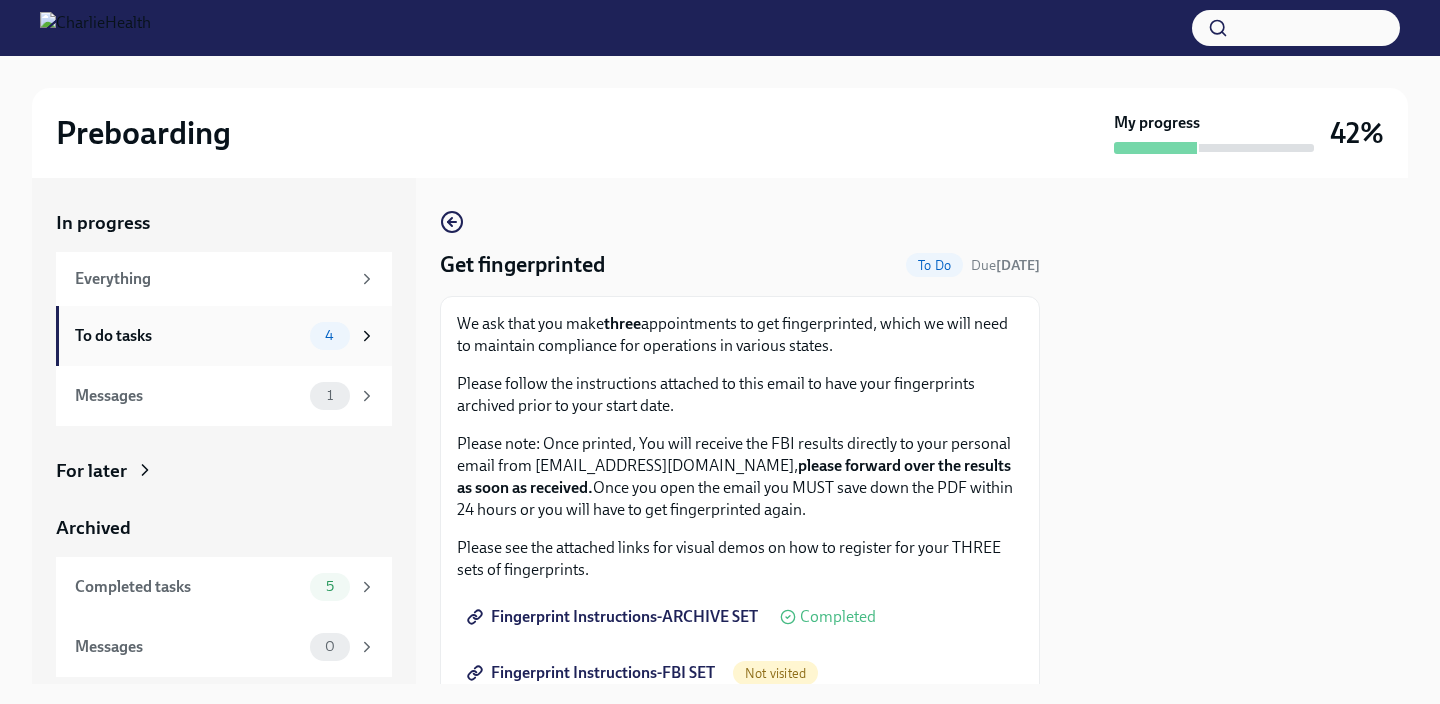 click on "4" at bounding box center (343, 336) 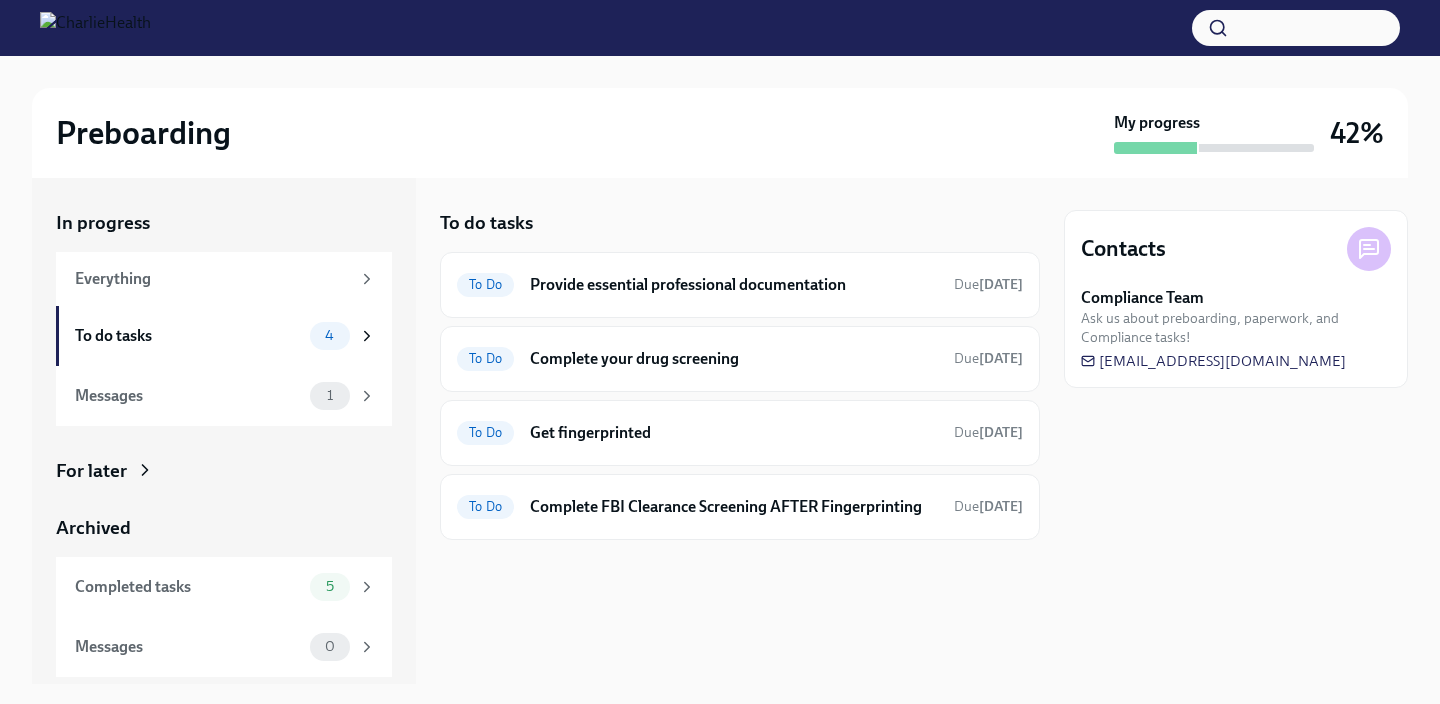scroll, scrollTop: 0, scrollLeft: 0, axis: both 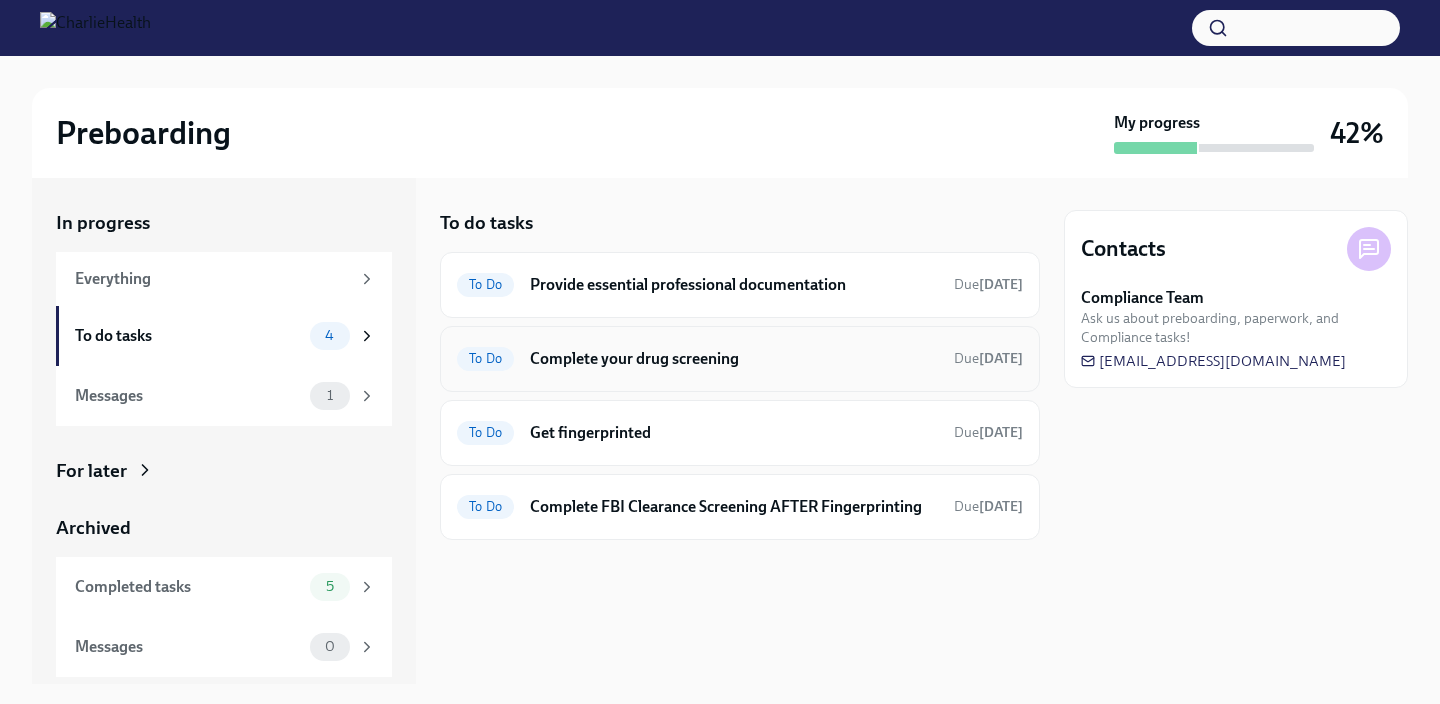 click on "Complete your drug screening" at bounding box center [734, 359] 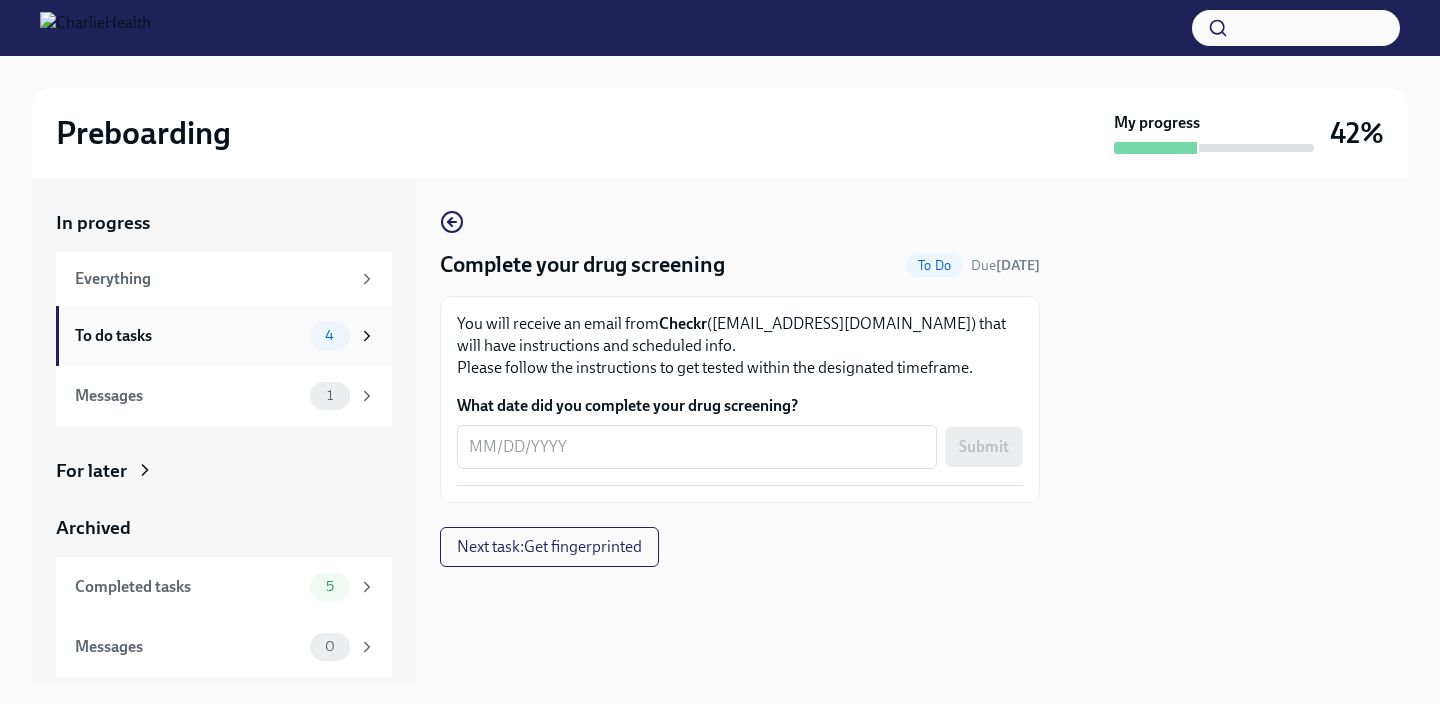 click on "4" at bounding box center (330, 336) 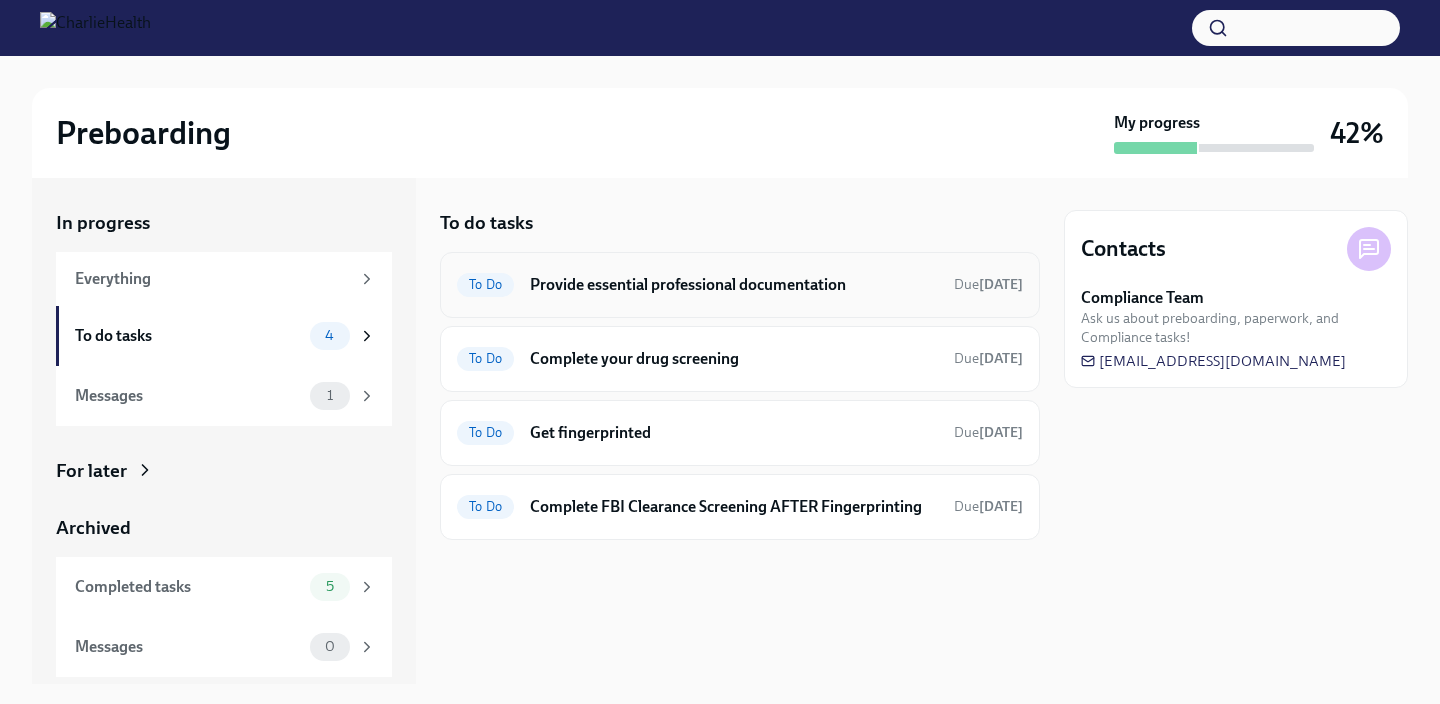 scroll, scrollTop: 0, scrollLeft: 0, axis: both 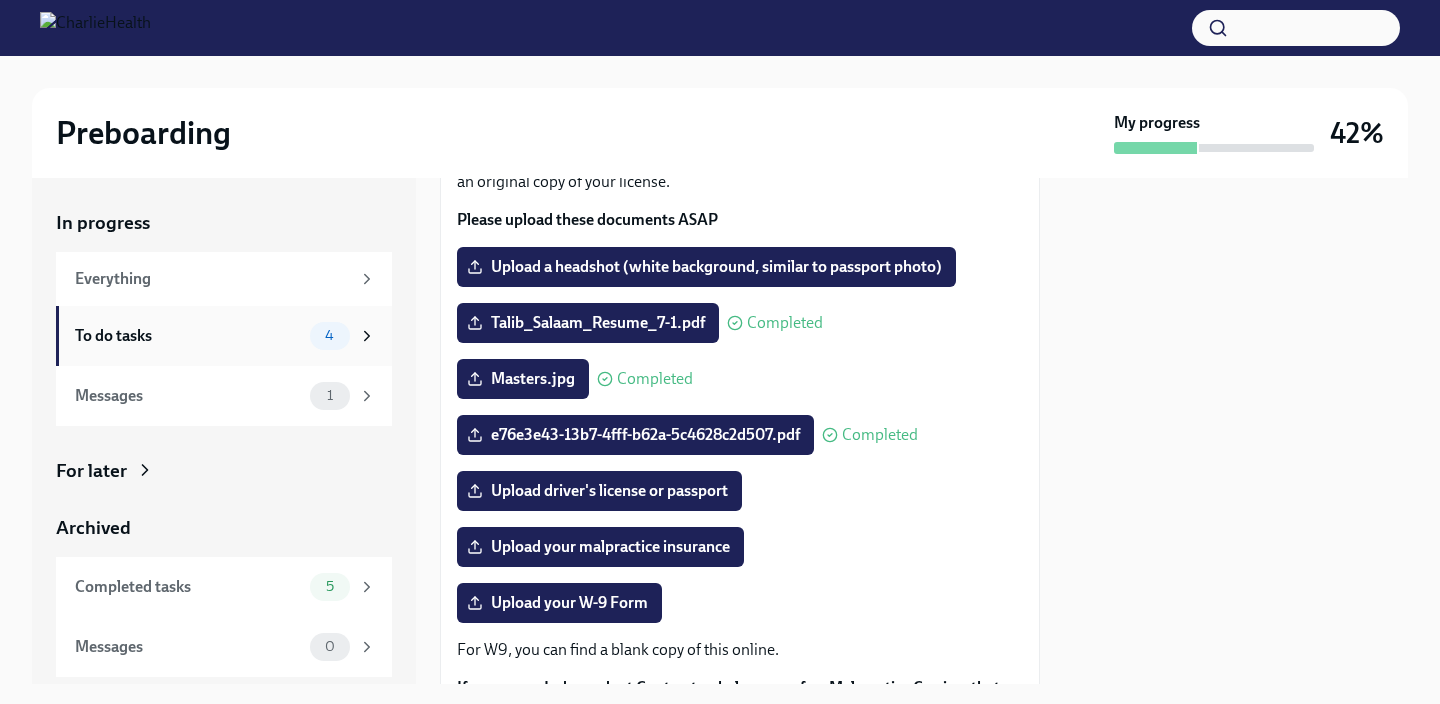 click on "To do tasks" at bounding box center (188, 336) 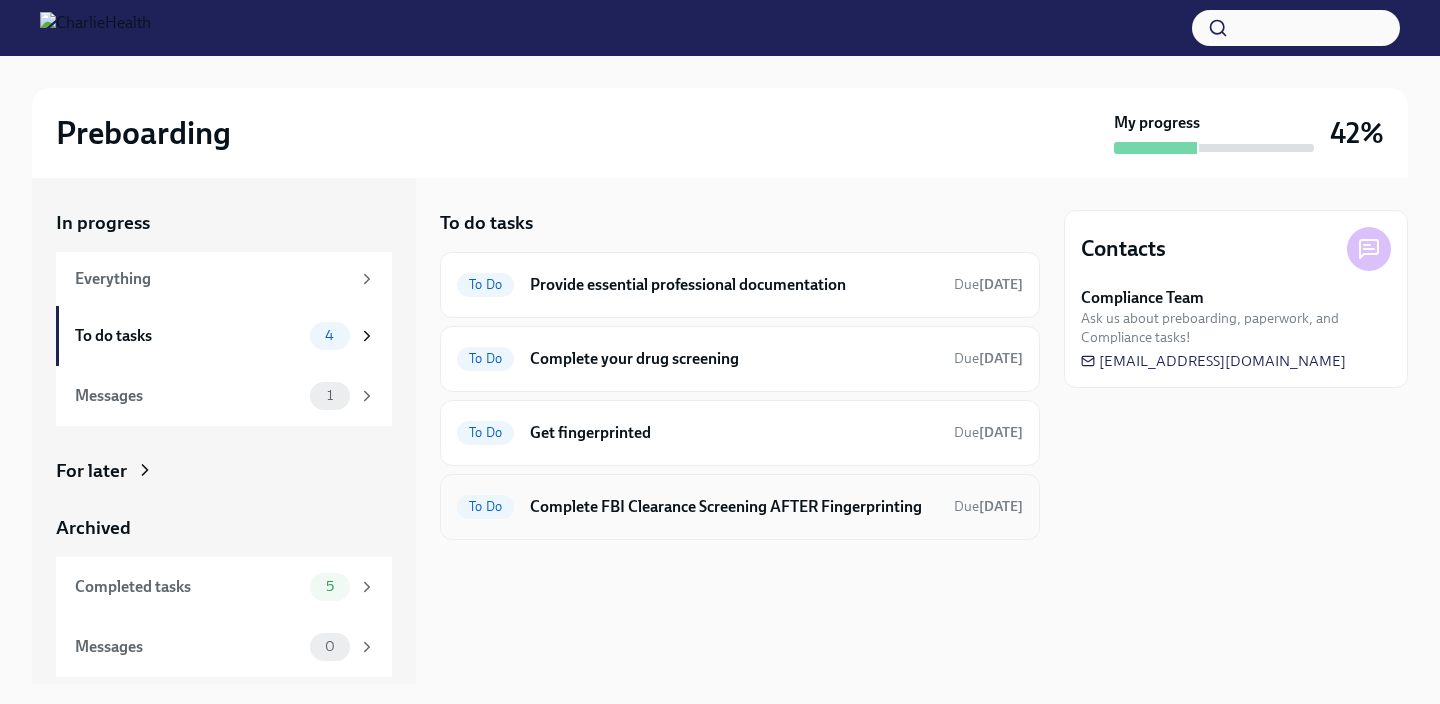 click on "Complete FBI Clearance Screening AFTER Fingerprinting" at bounding box center (734, 507) 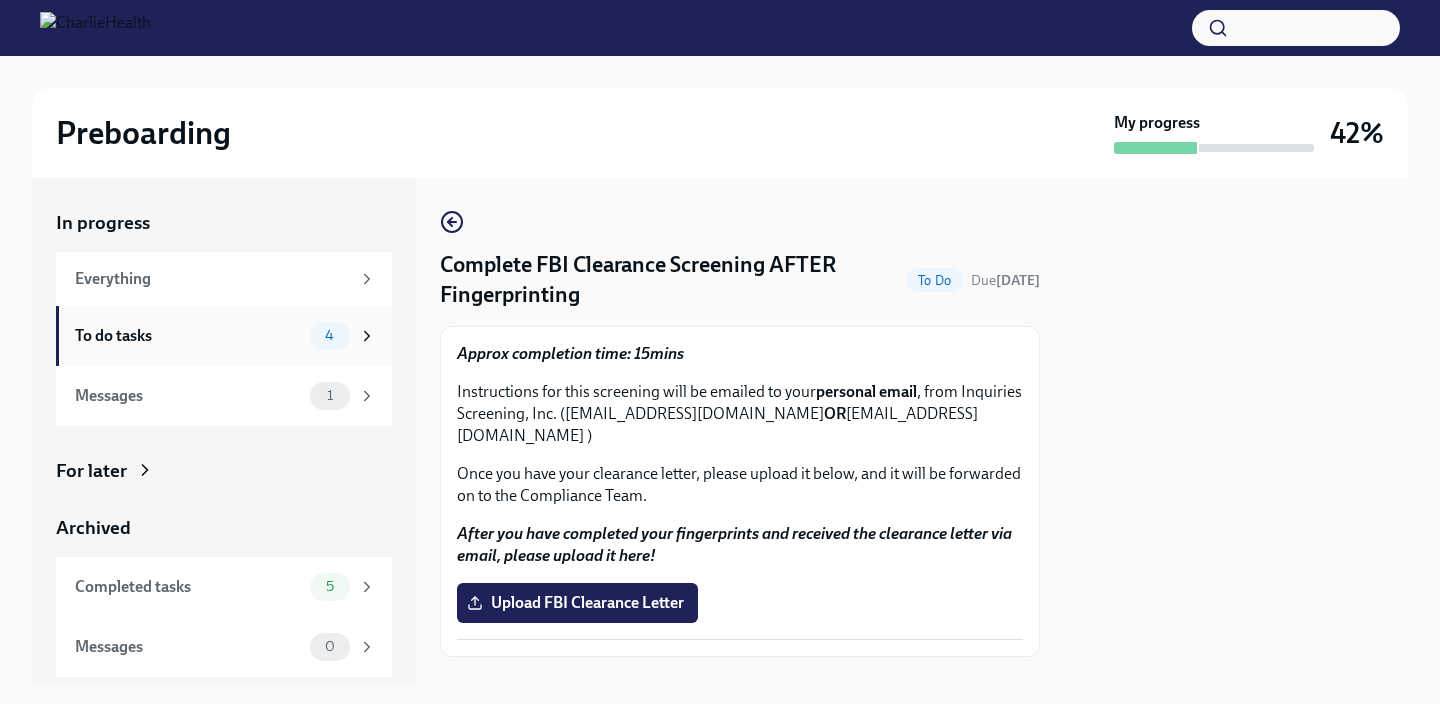click on "4" at bounding box center [343, 336] 